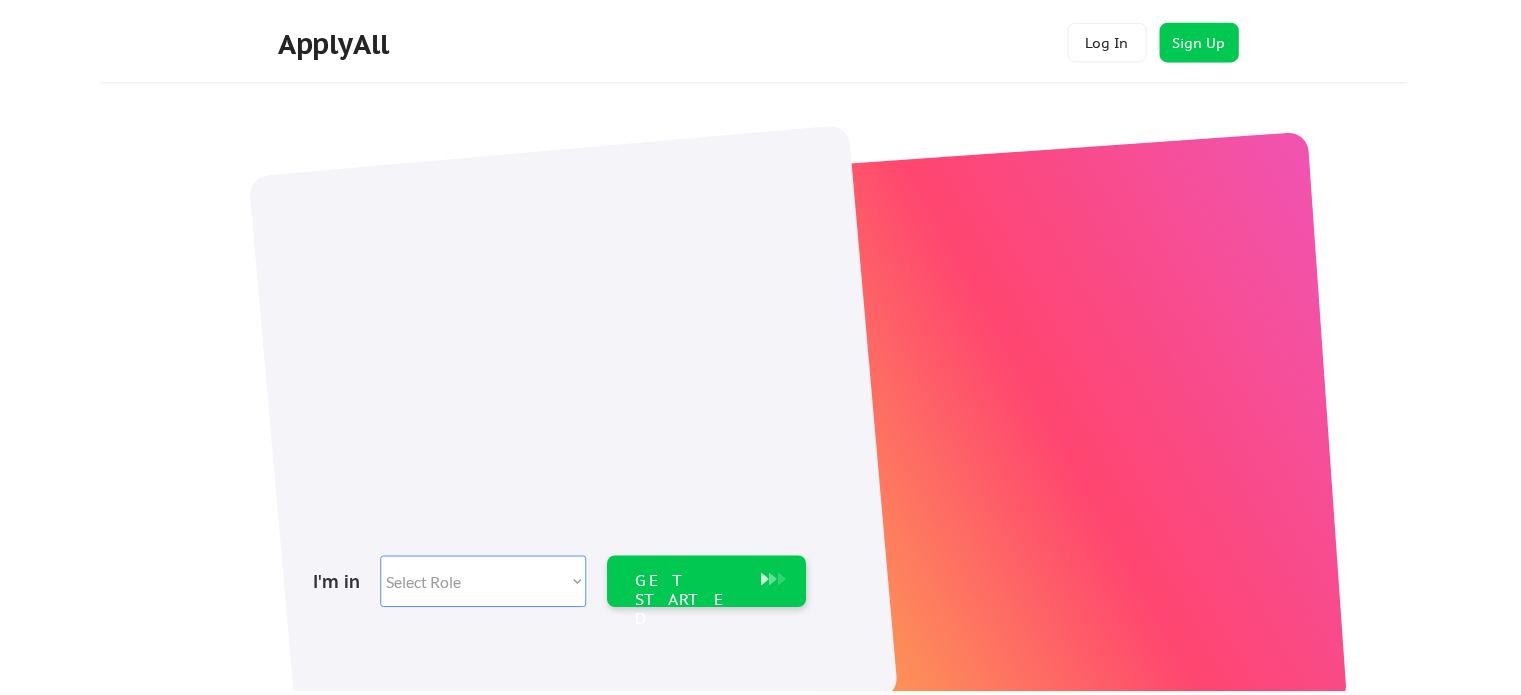 scroll, scrollTop: 0, scrollLeft: 0, axis: both 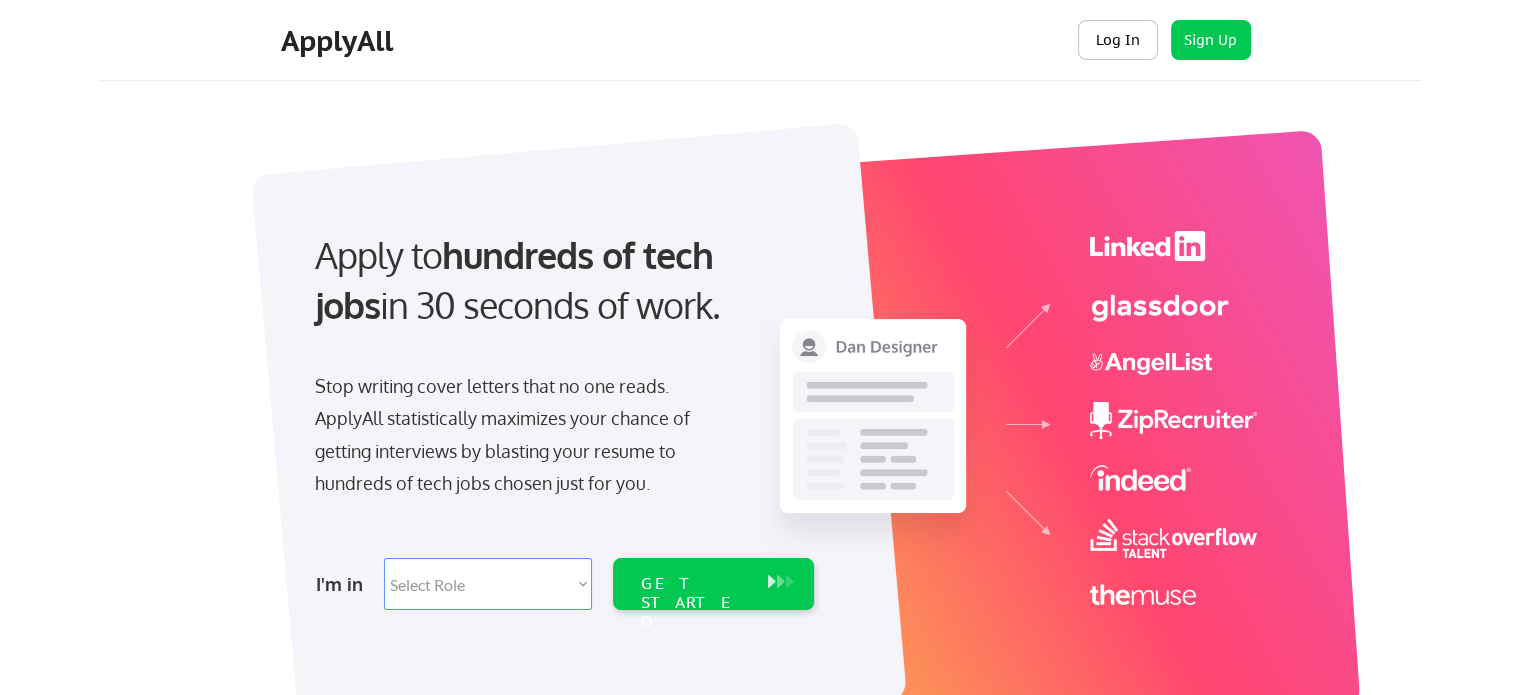 click on "Log In" at bounding box center [1118, 40] 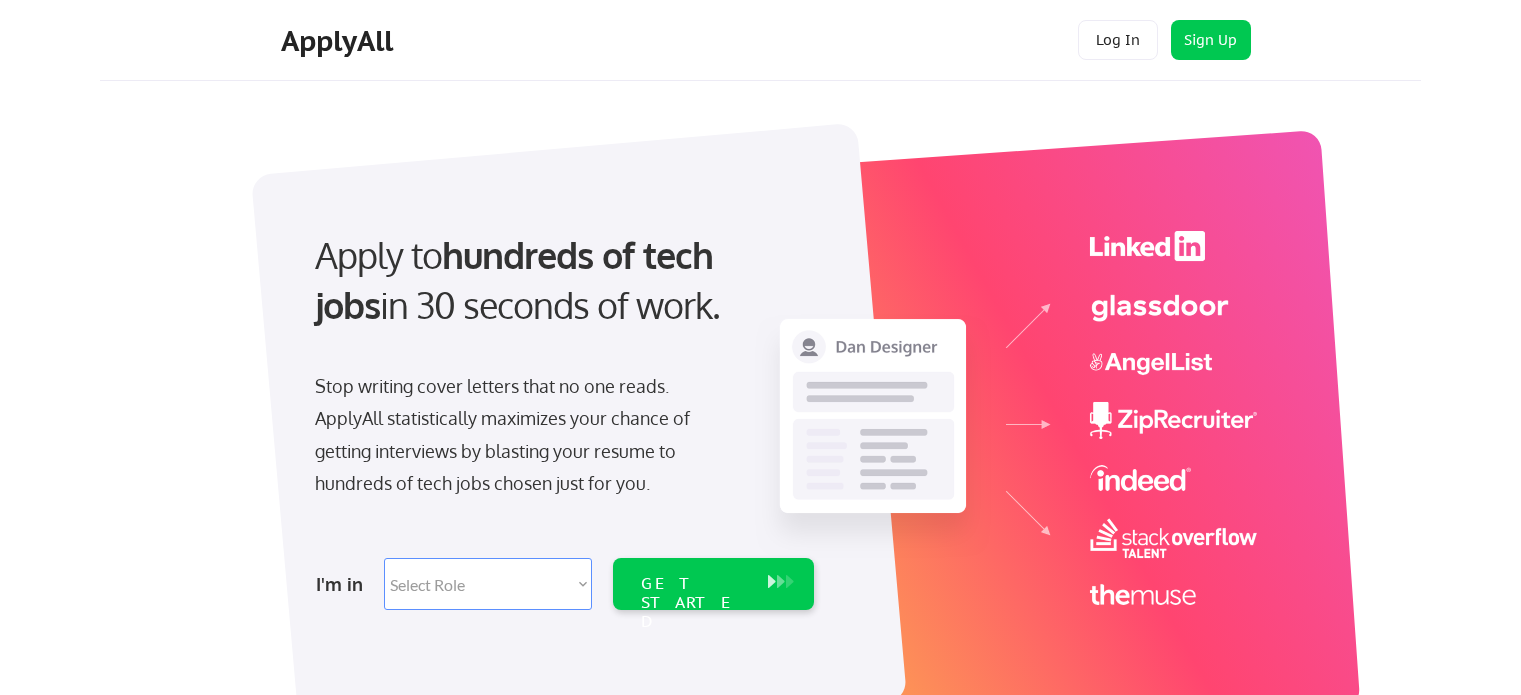 scroll, scrollTop: 0, scrollLeft: 0, axis: both 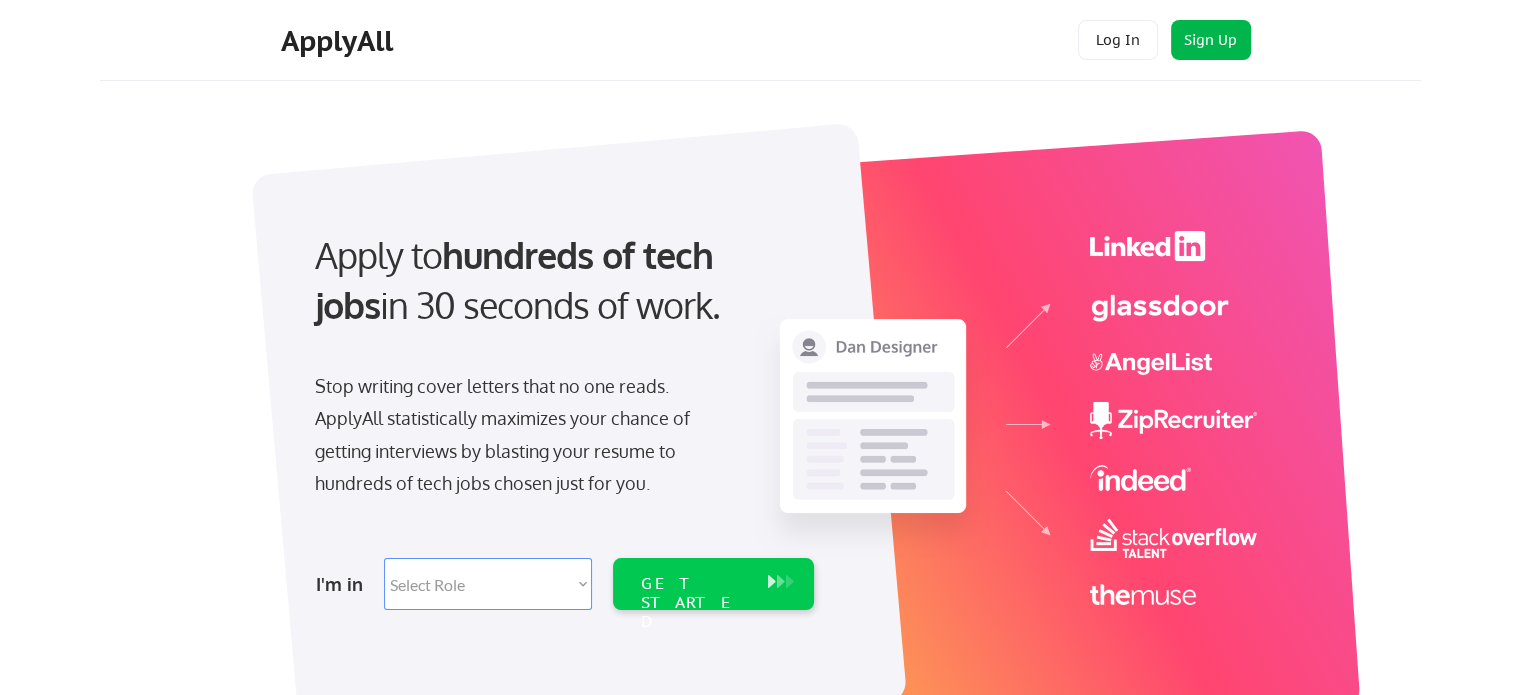 click on "Sign Up" at bounding box center [1211, 40] 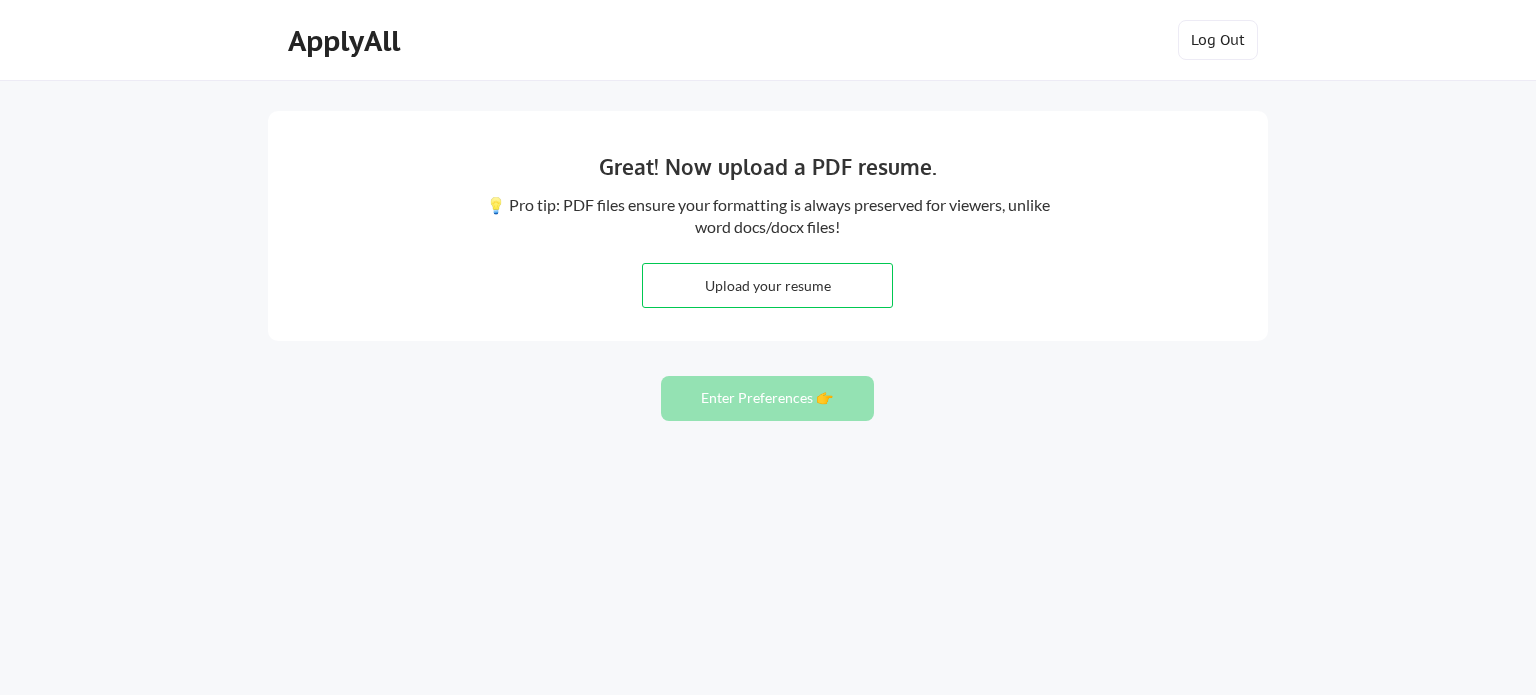 scroll, scrollTop: 0, scrollLeft: 0, axis: both 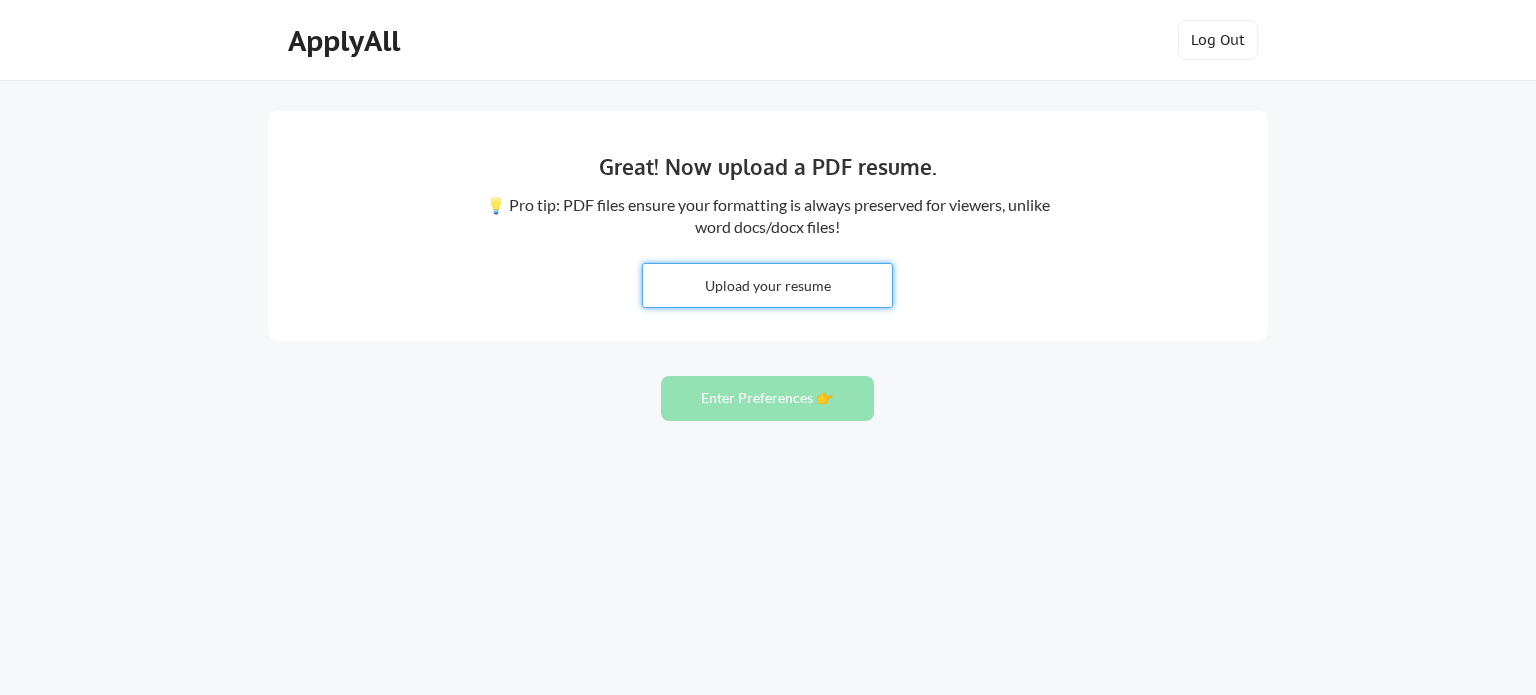 click at bounding box center (767, 285) 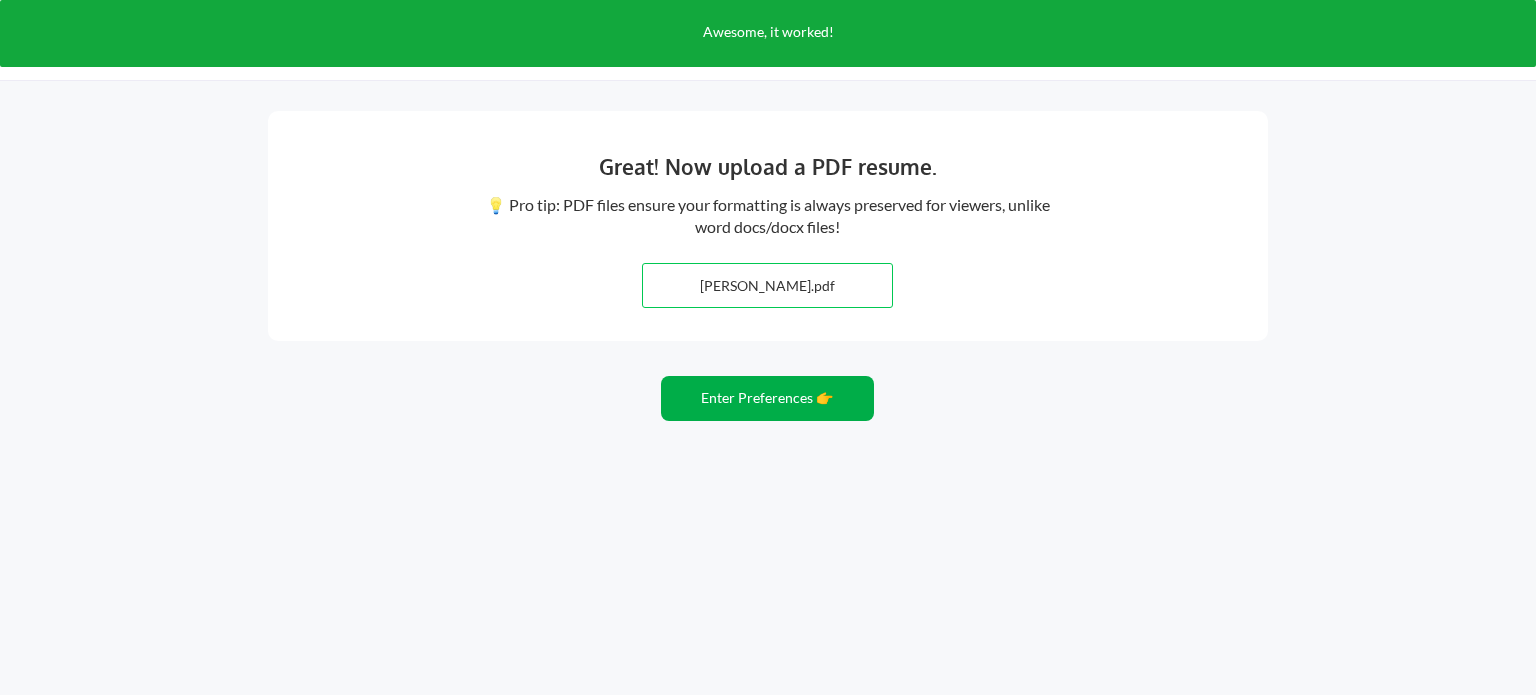 click on "Enter Preferences  👉" at bounding box center [767, 398] 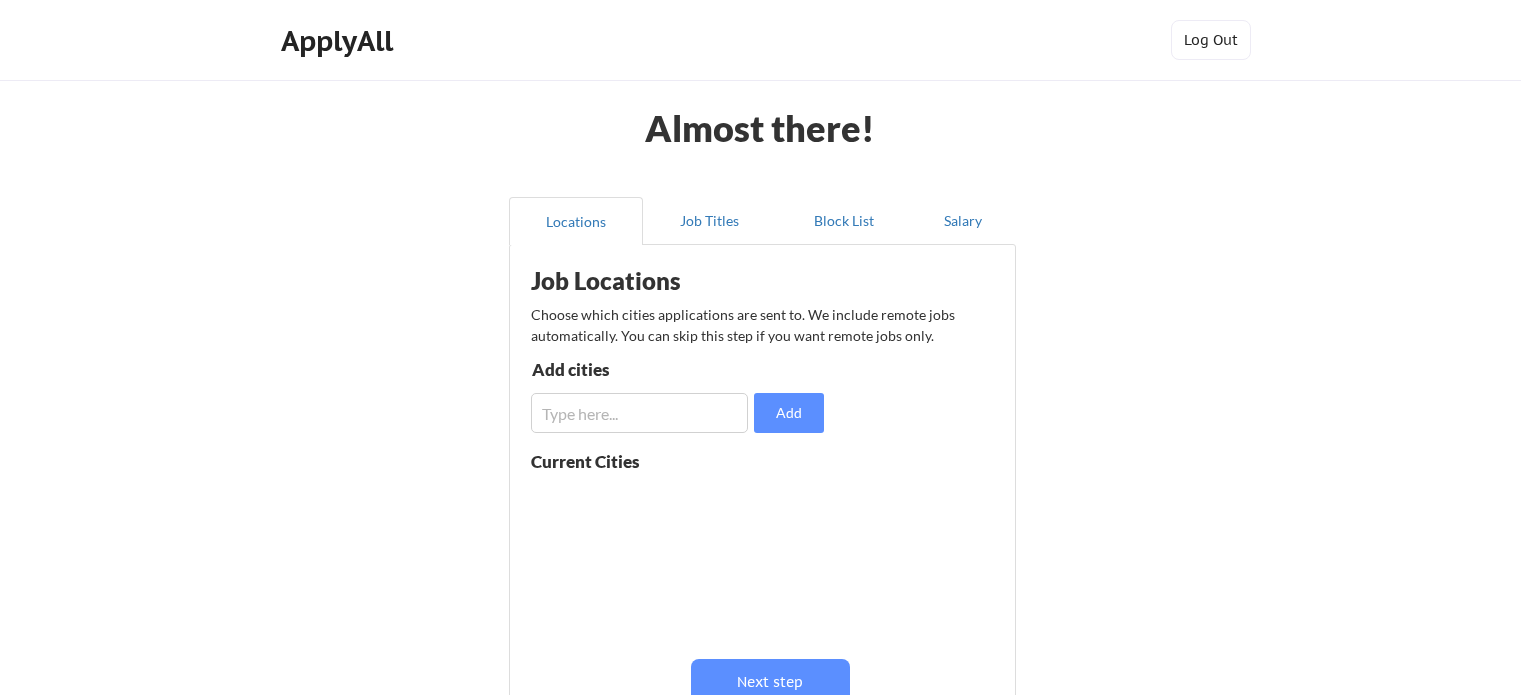 scroll, scrollTop: 0, scrollLeft: 0, axis: both 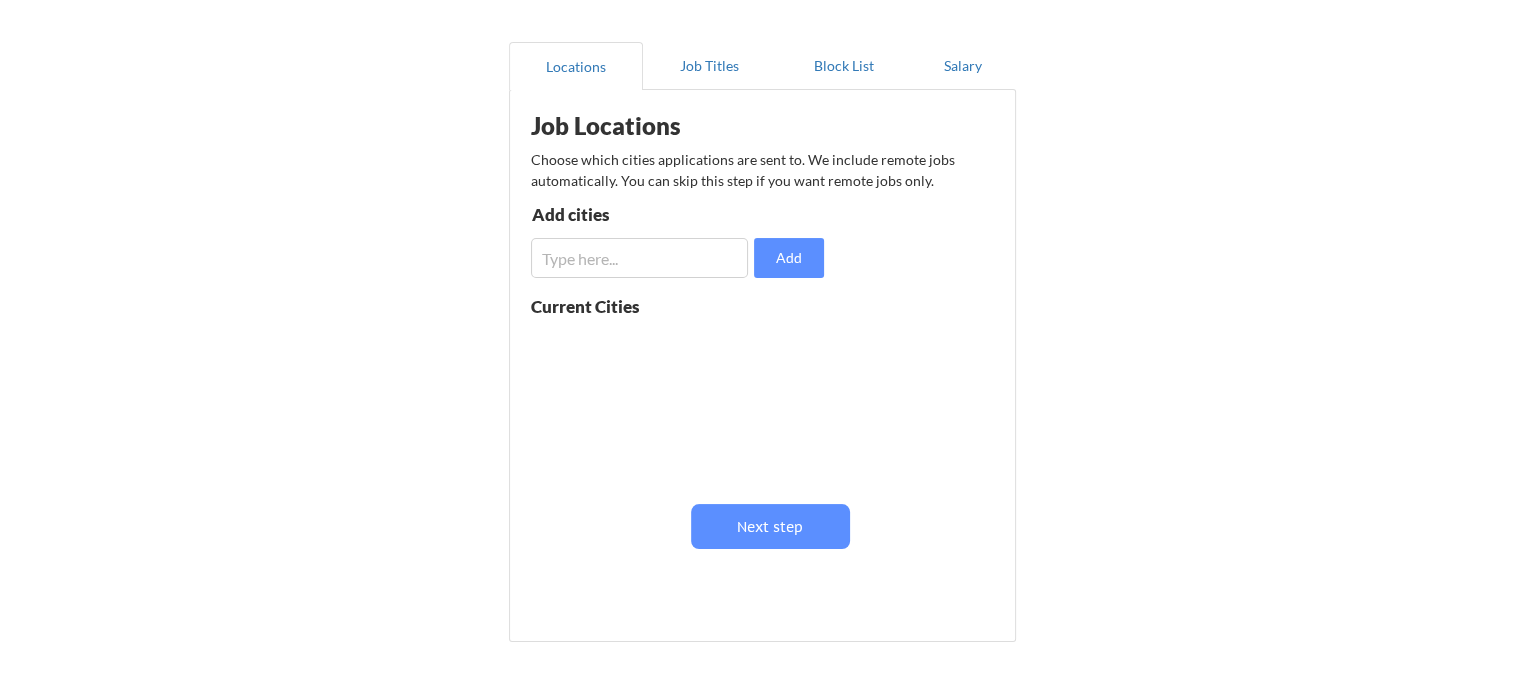 click at bounding box center (639, 258) 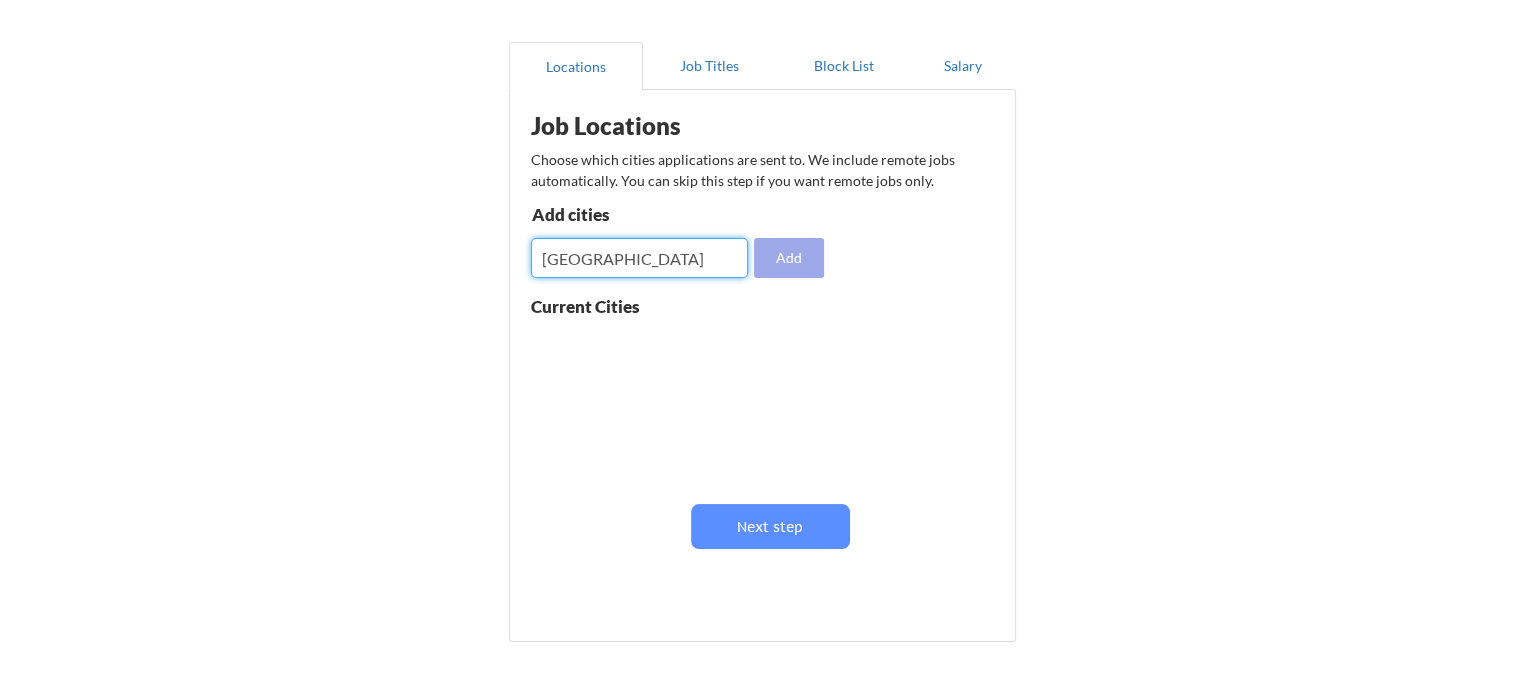 type on "Roseville" 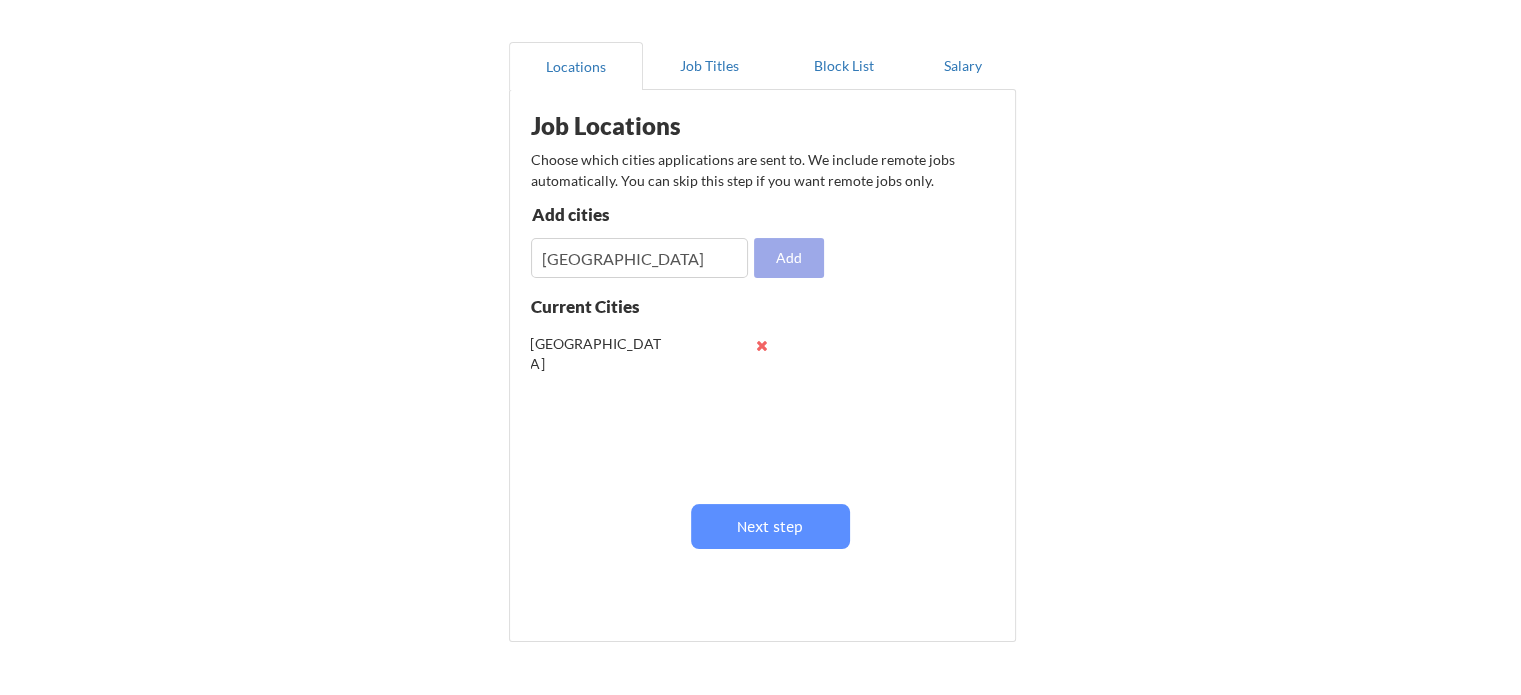 type 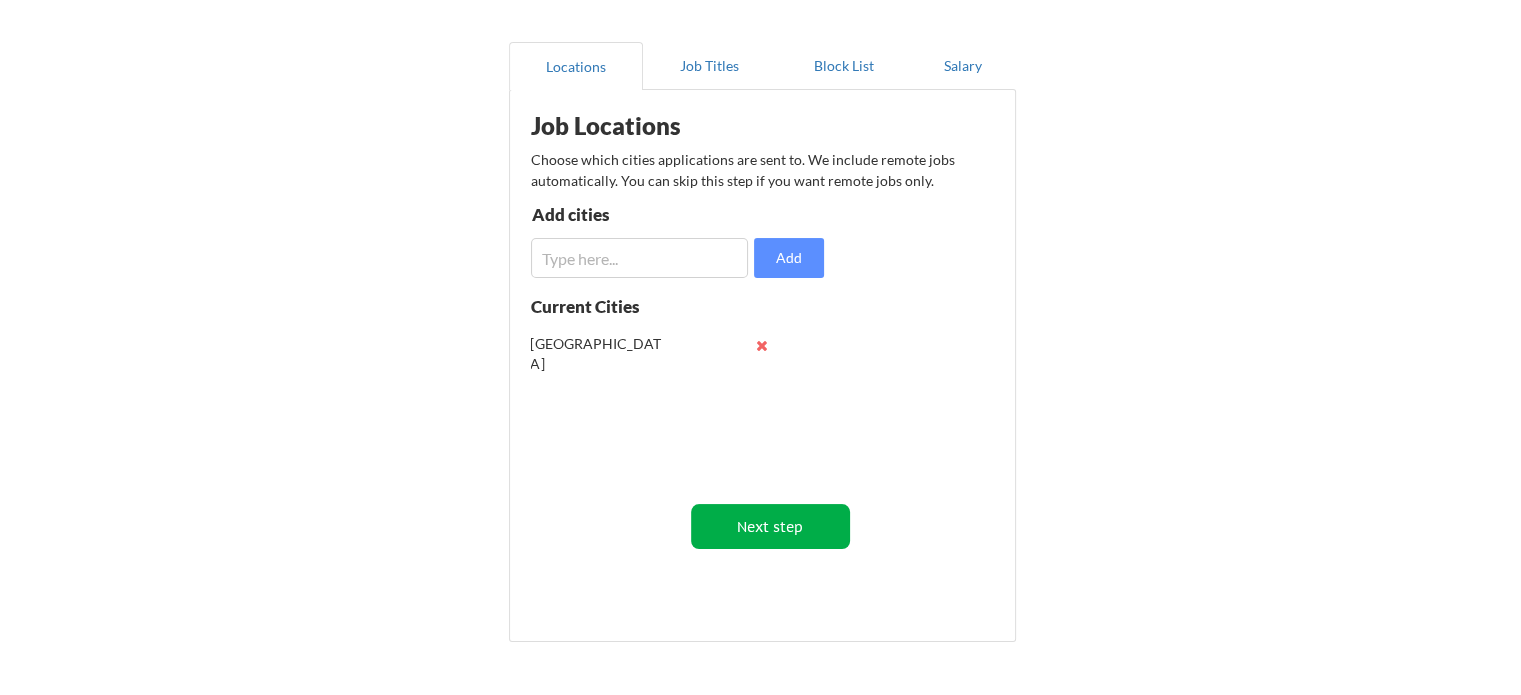 click on "Next step" at bounding box center [770, 526] 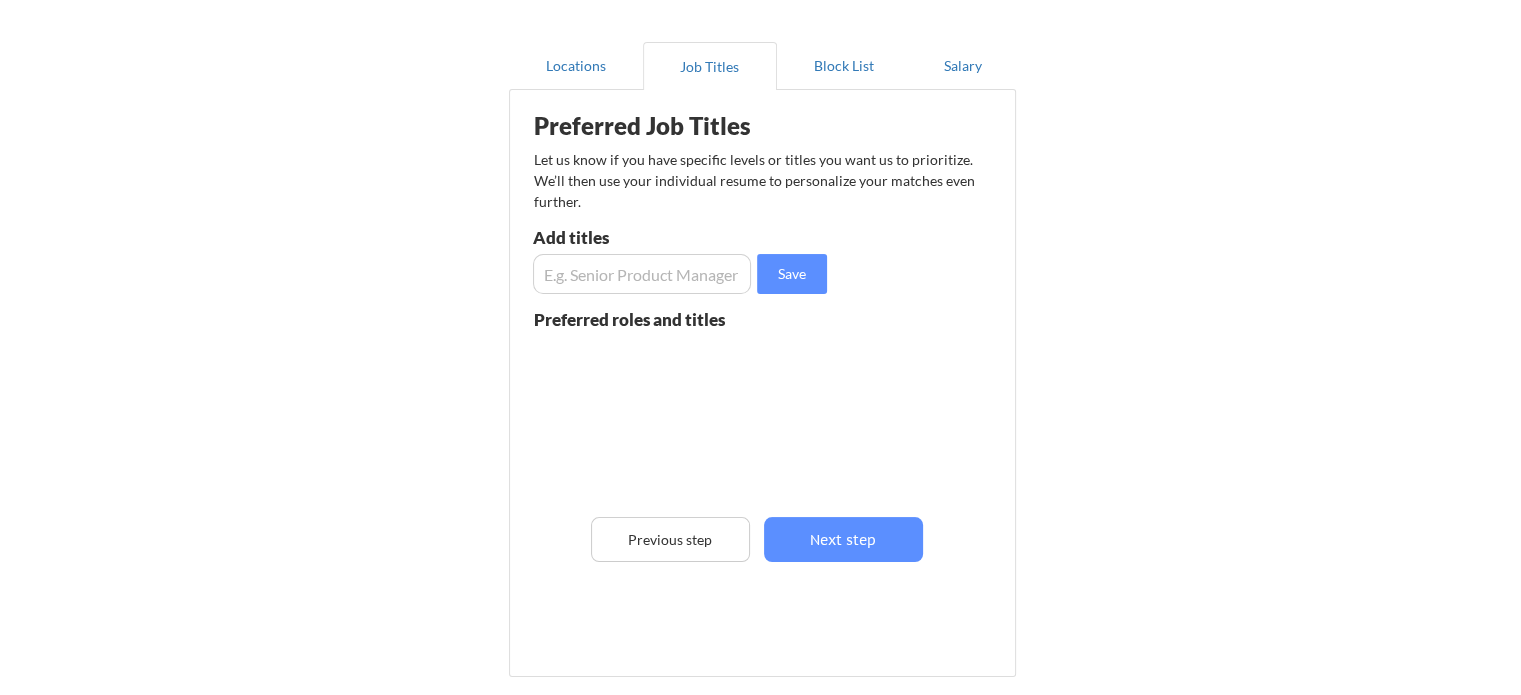 click at bounding box center [642, 274] 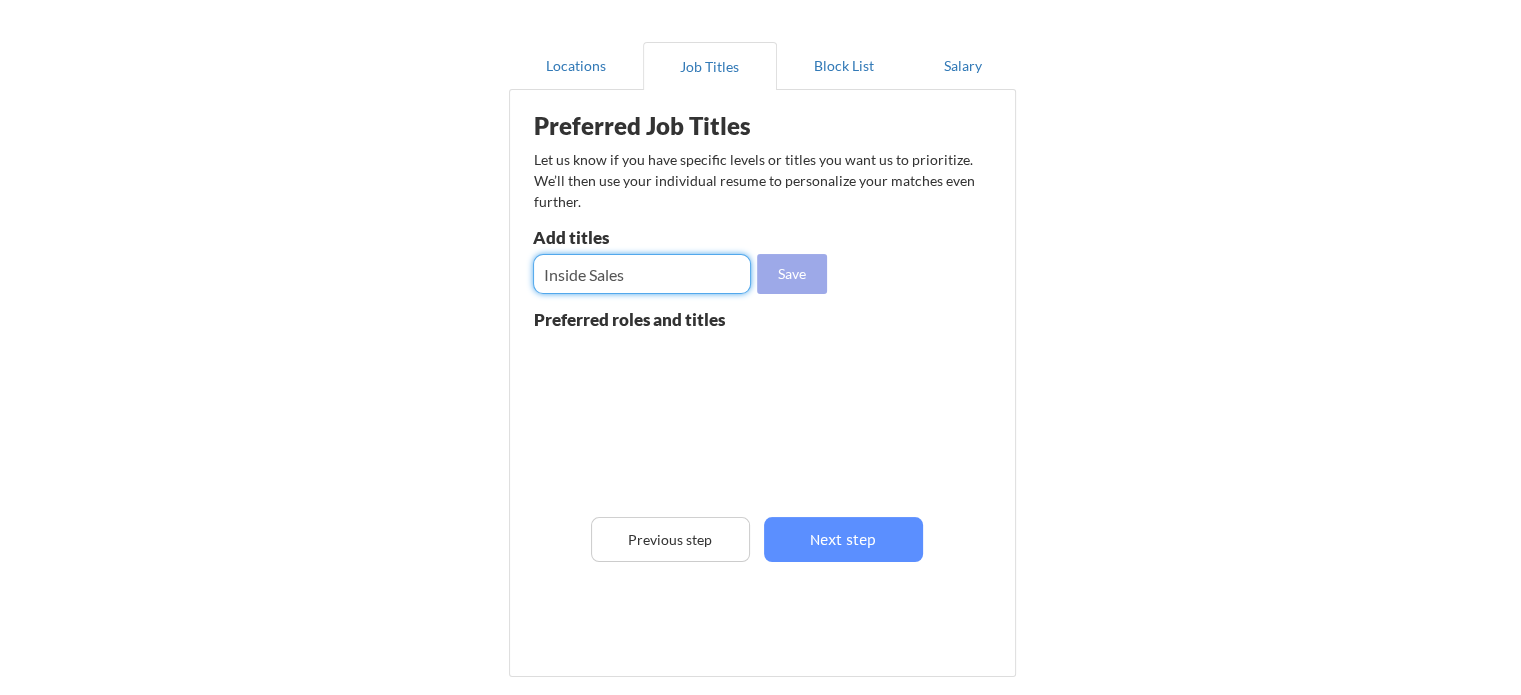 type on "Inside Sales" 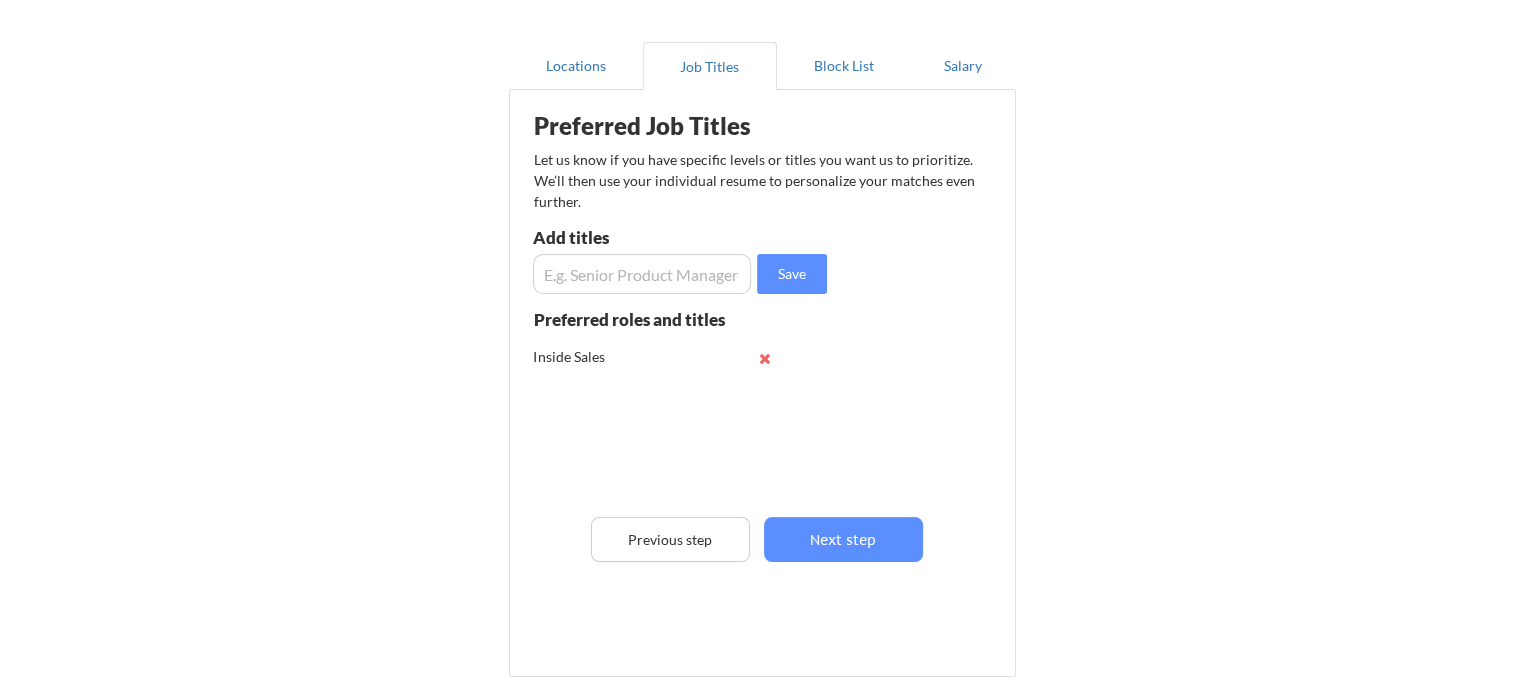 click at bounding box center (642, 274) 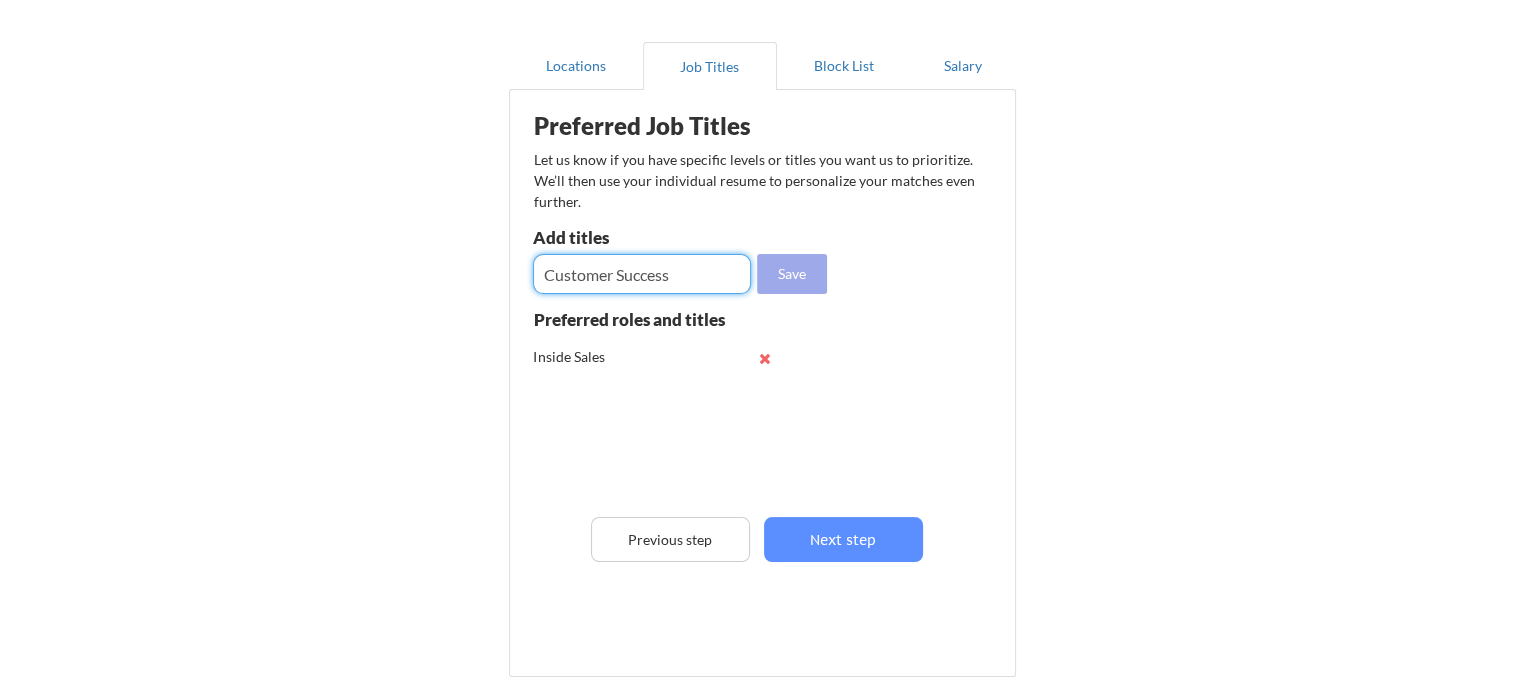 type on "Customer Success" 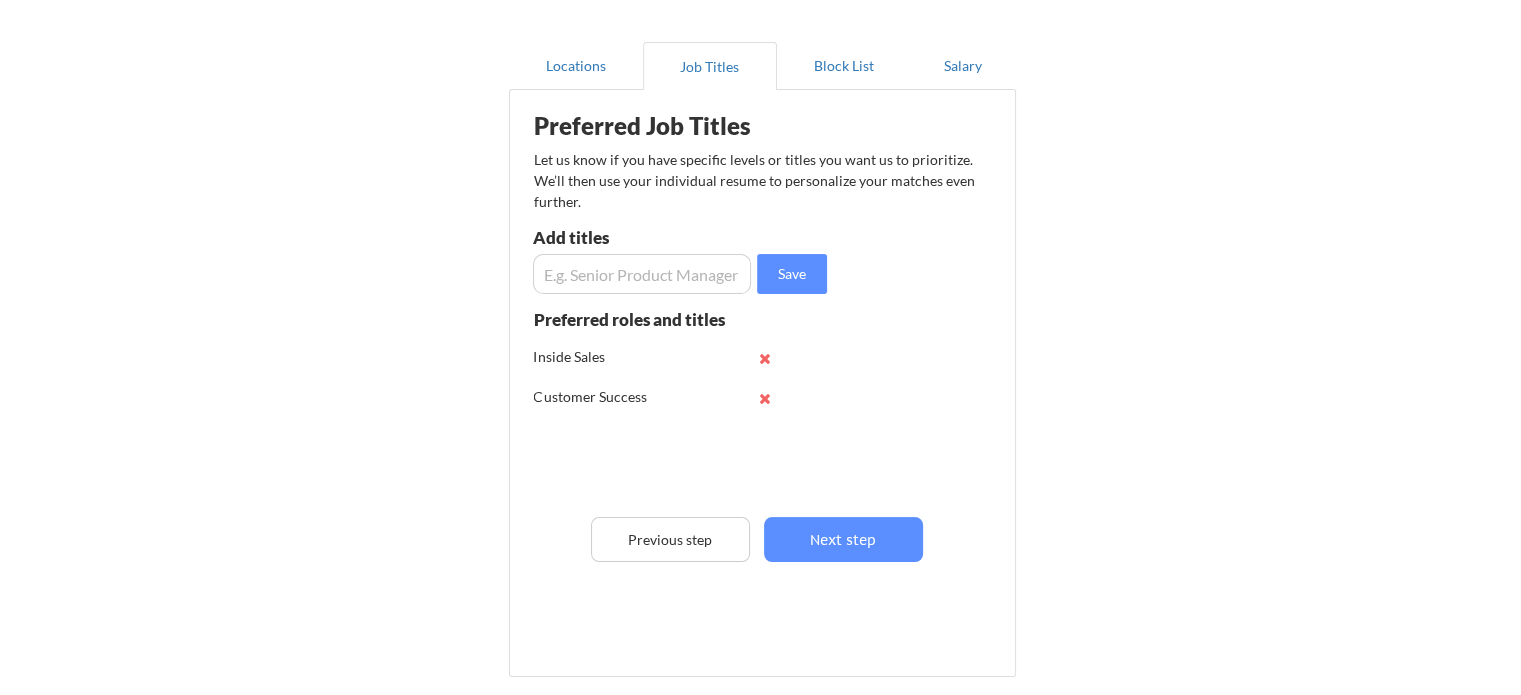 click at bounding box center (642, 274) 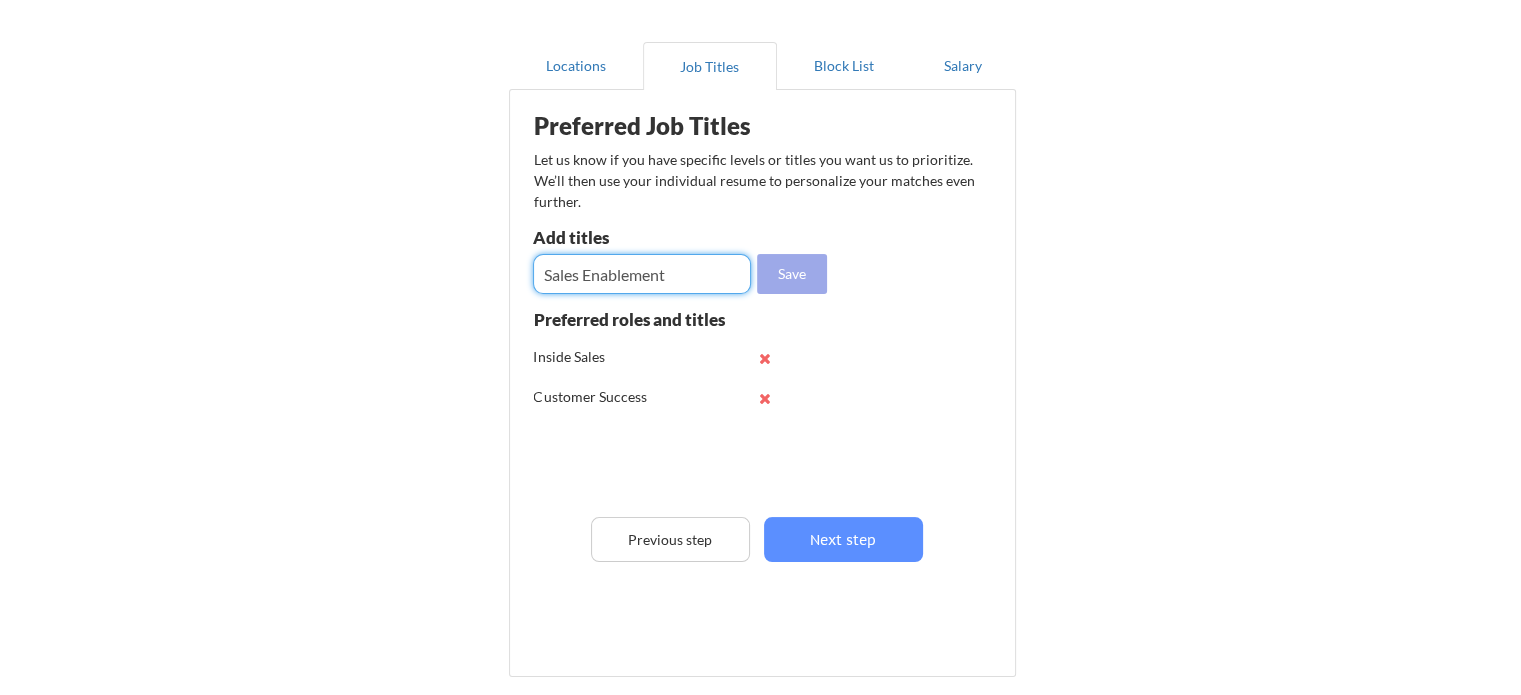 type on "Sales Enablement" 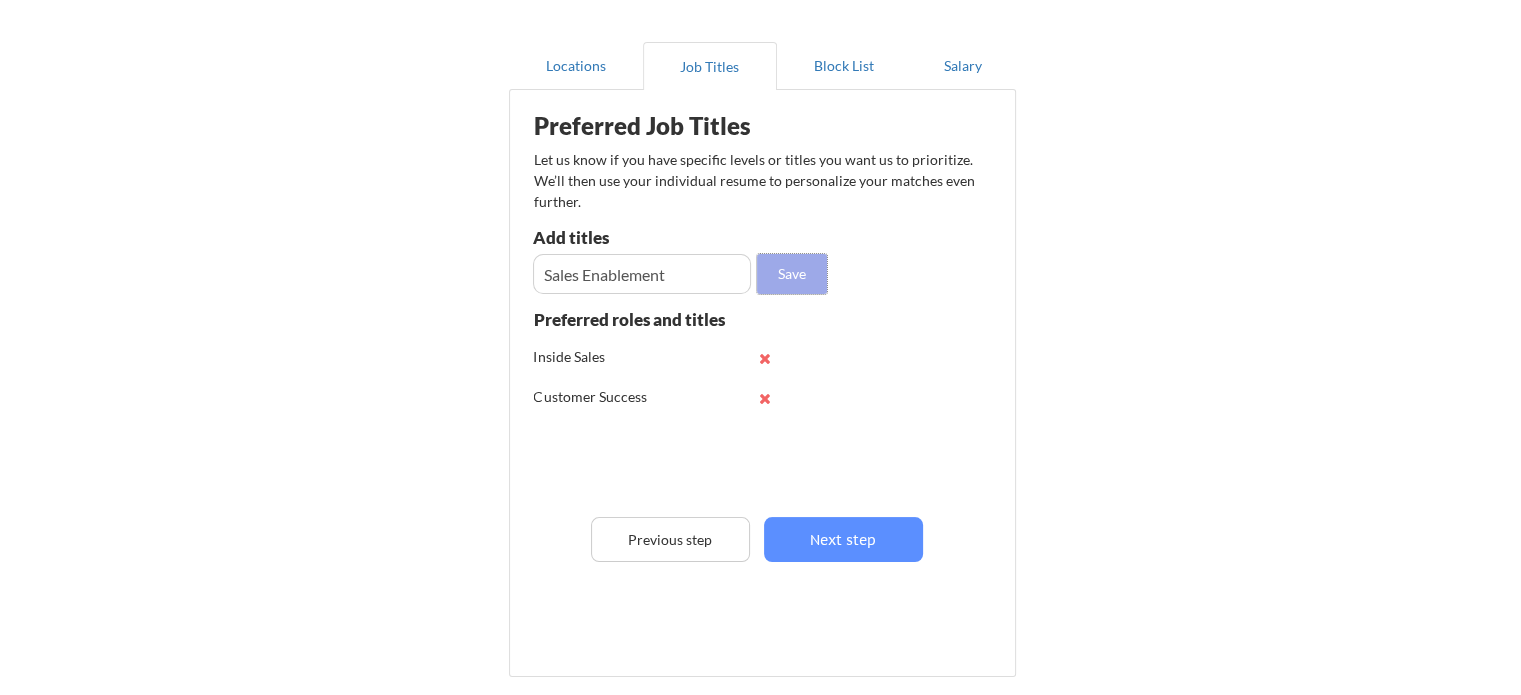 click on "Save" at bounding box center [792, 274] 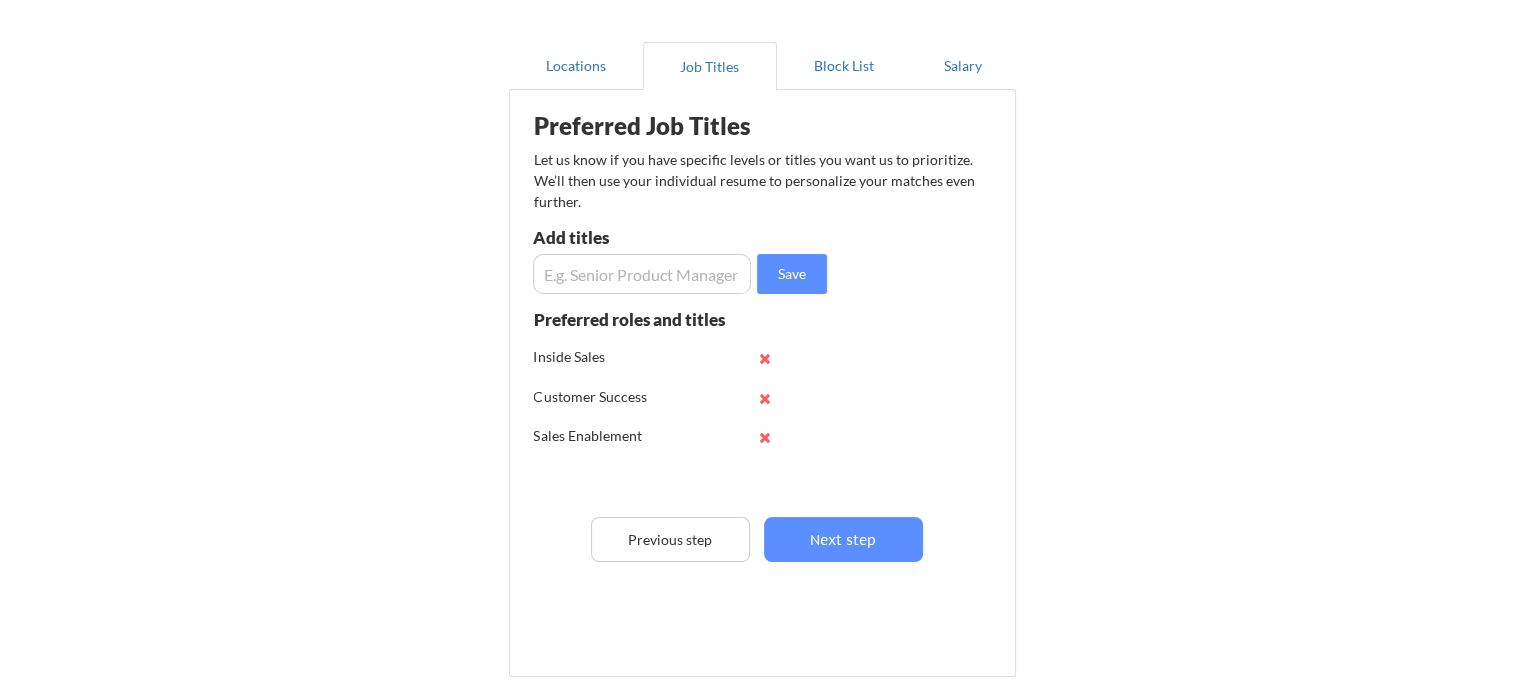 click at bounding box center (642, 274) 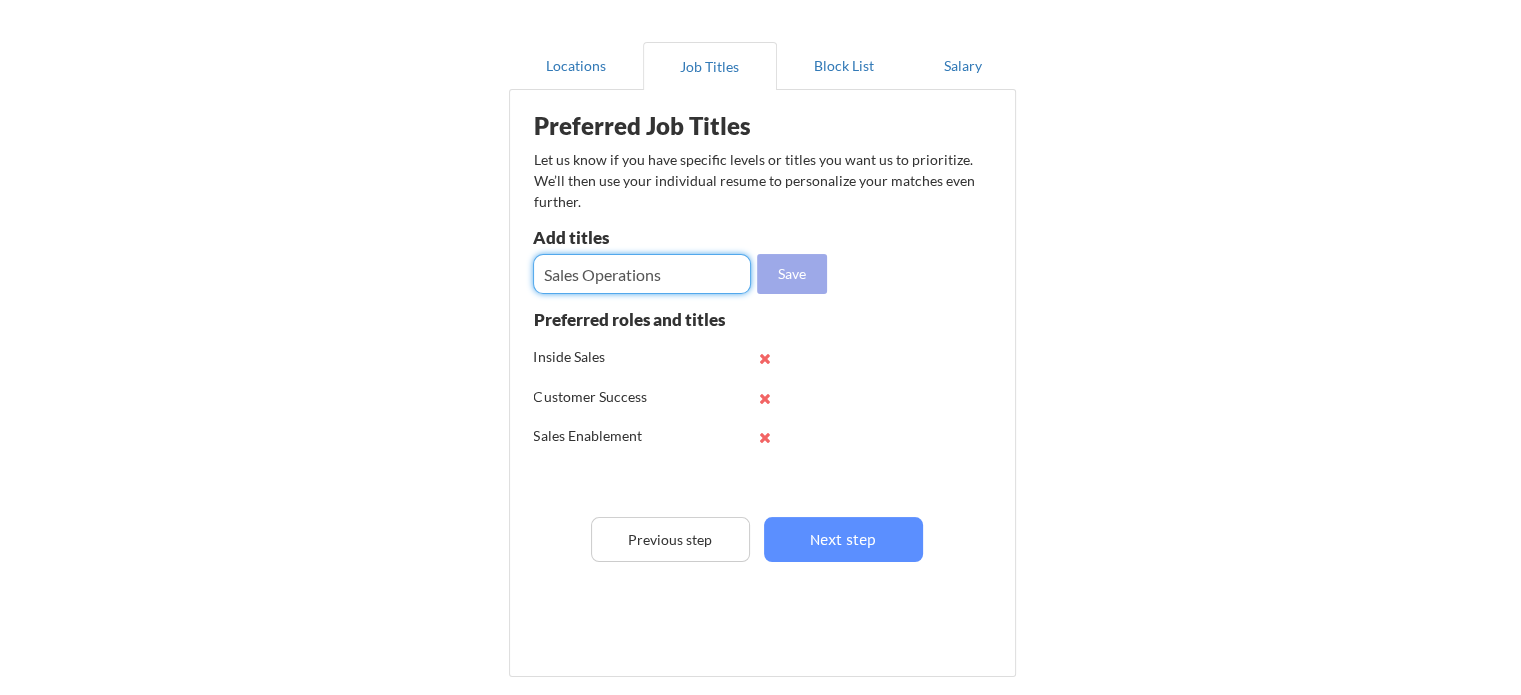 type on "Sales Operations" 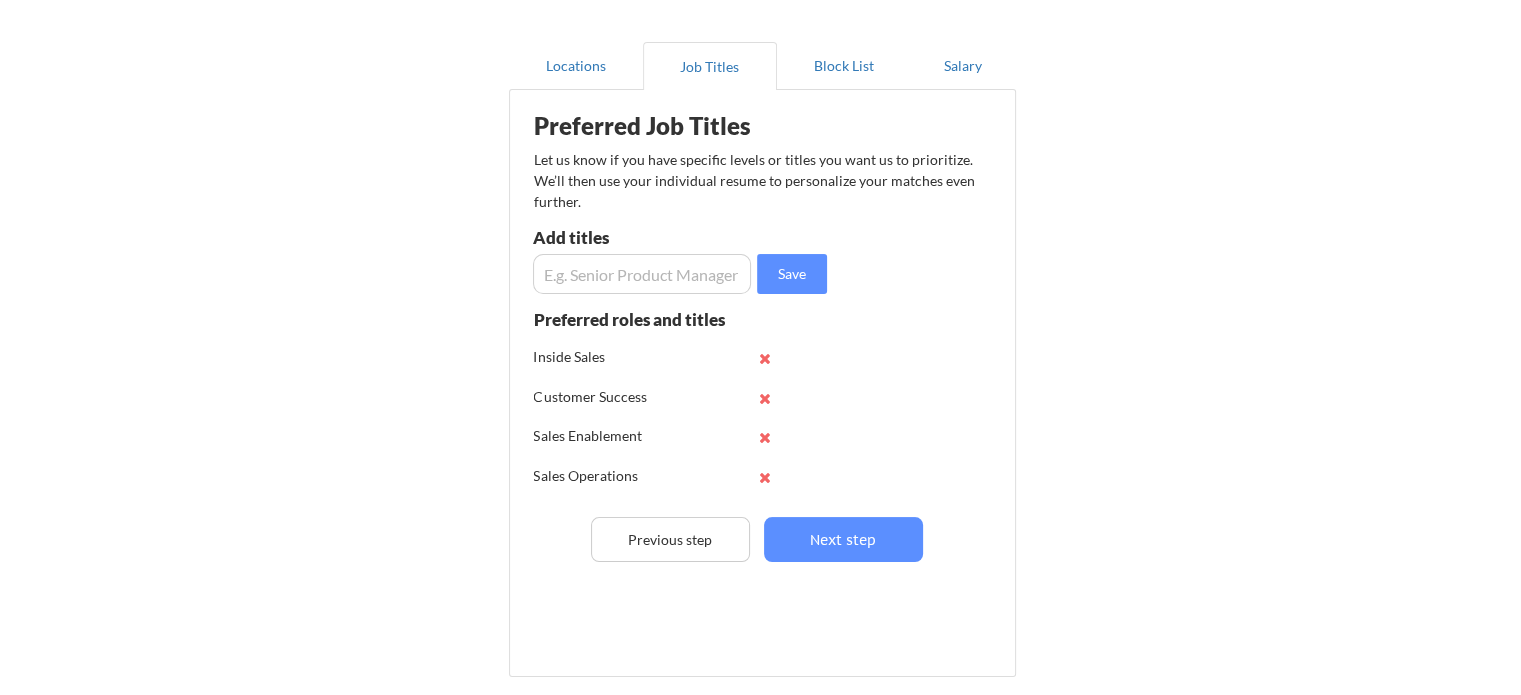 click at bounding box center (642, 274) 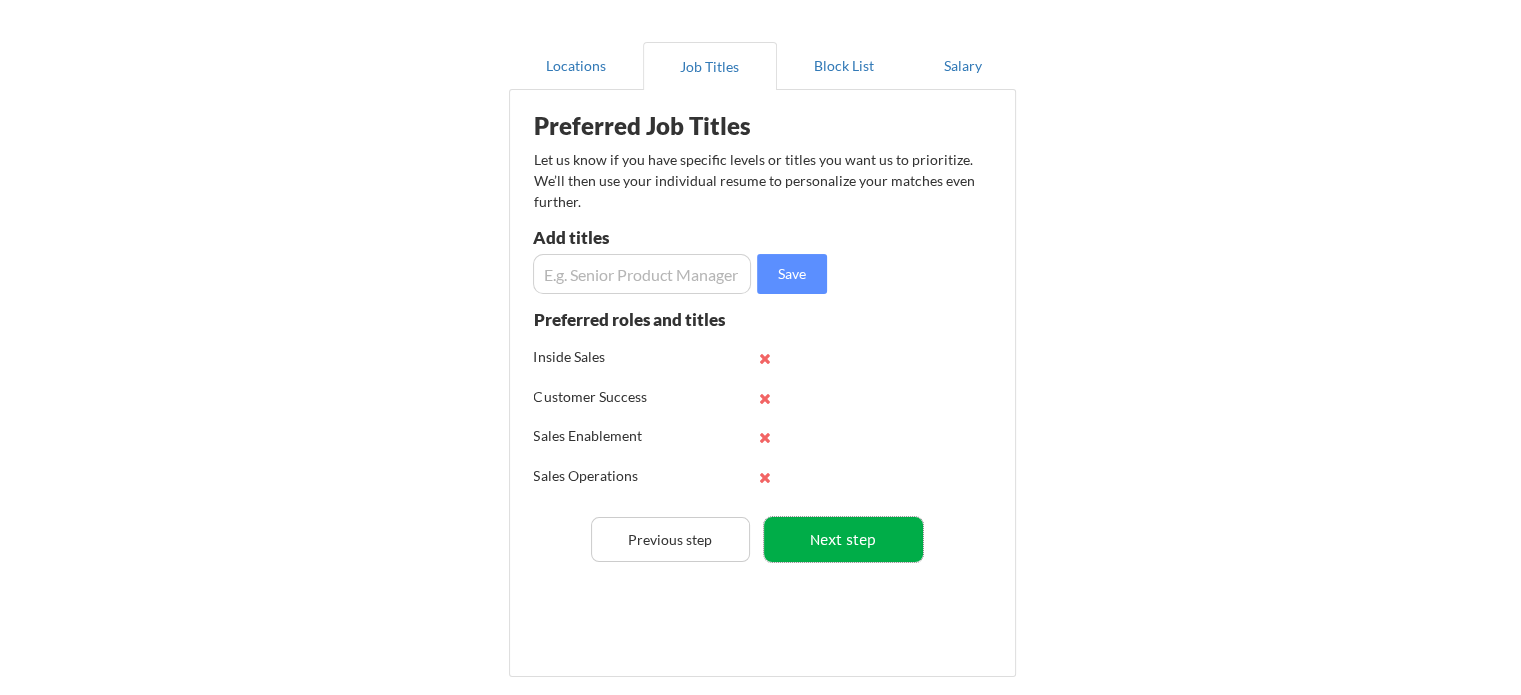click on "Next step" at bounding box center (843, 539) 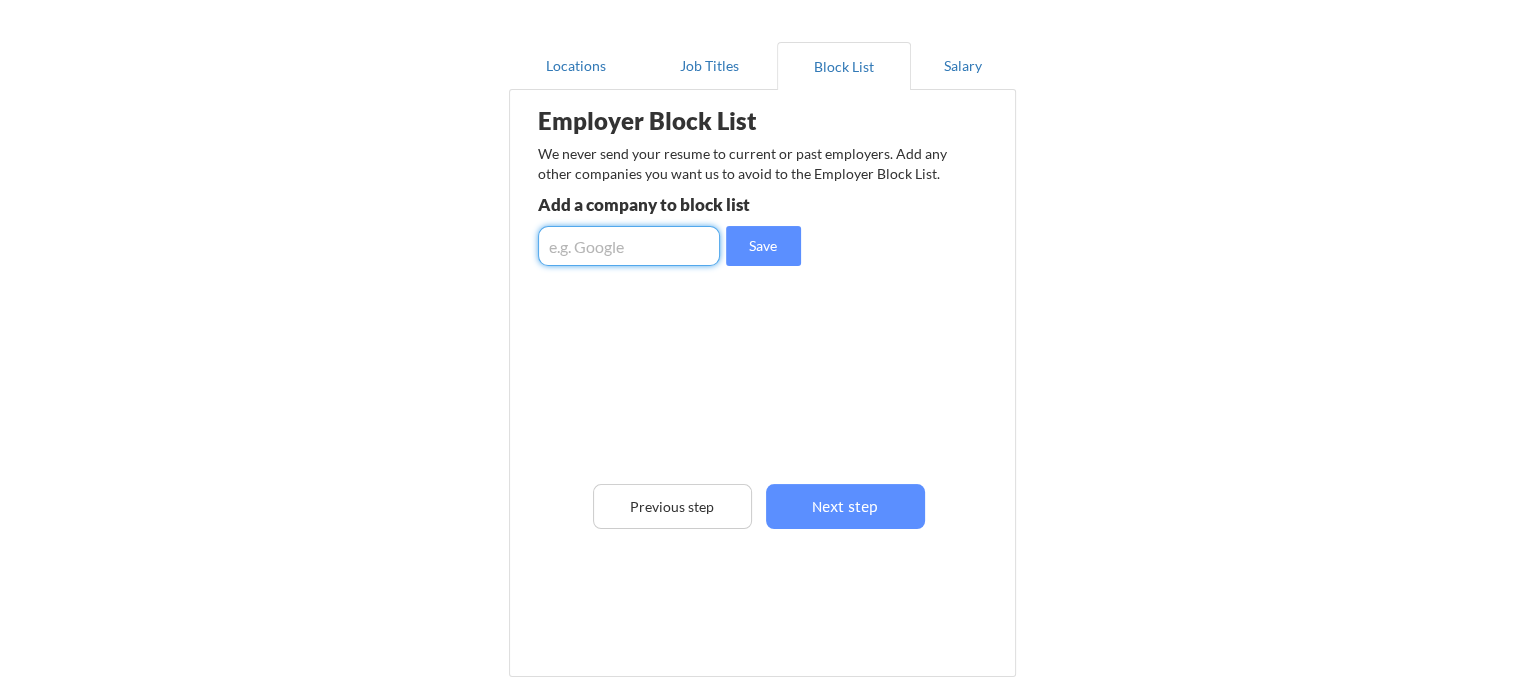 click at bounding box center (629, 246) 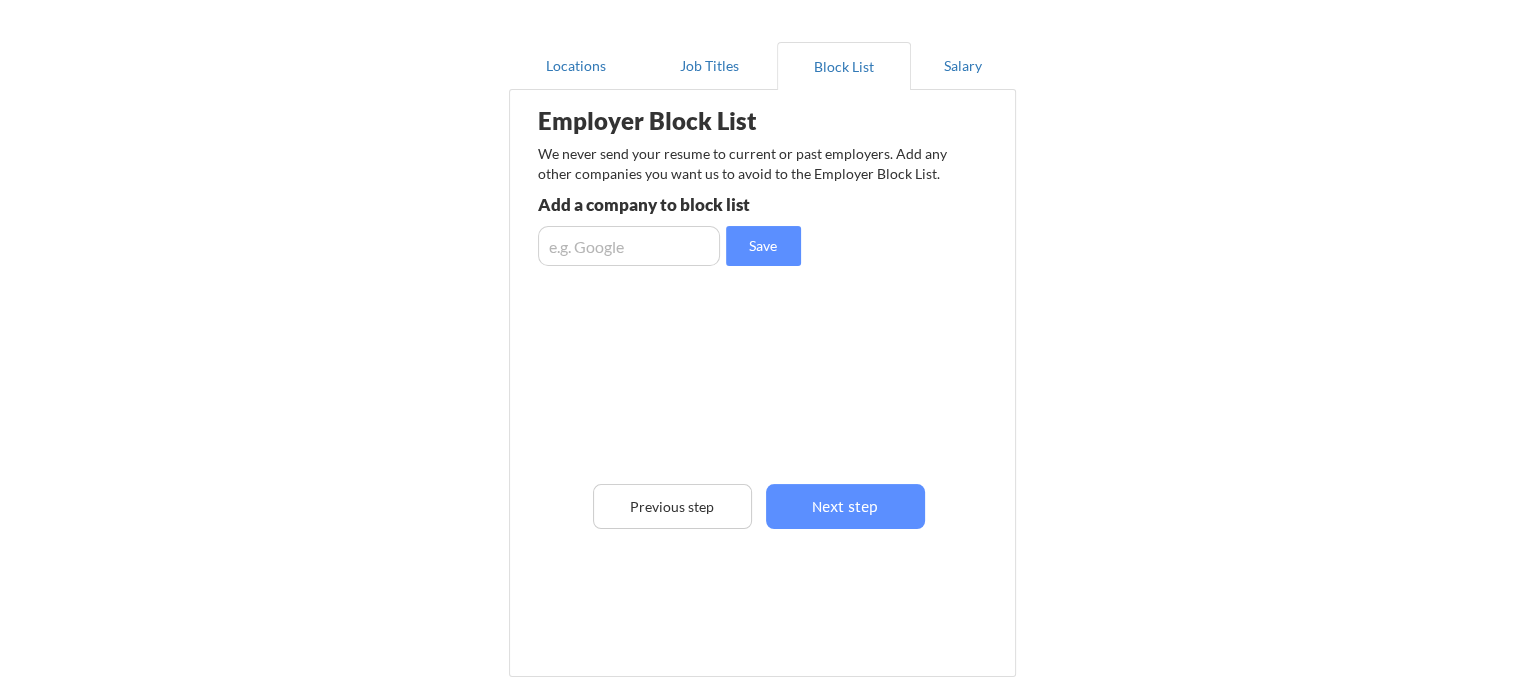 click on "Employer Block List We never send your resume to current or past employers. Add any other companies you want us to avoid to the Employer Block List. Add a company to block list Save Previous step Next step" at bounding box center [762, 353] 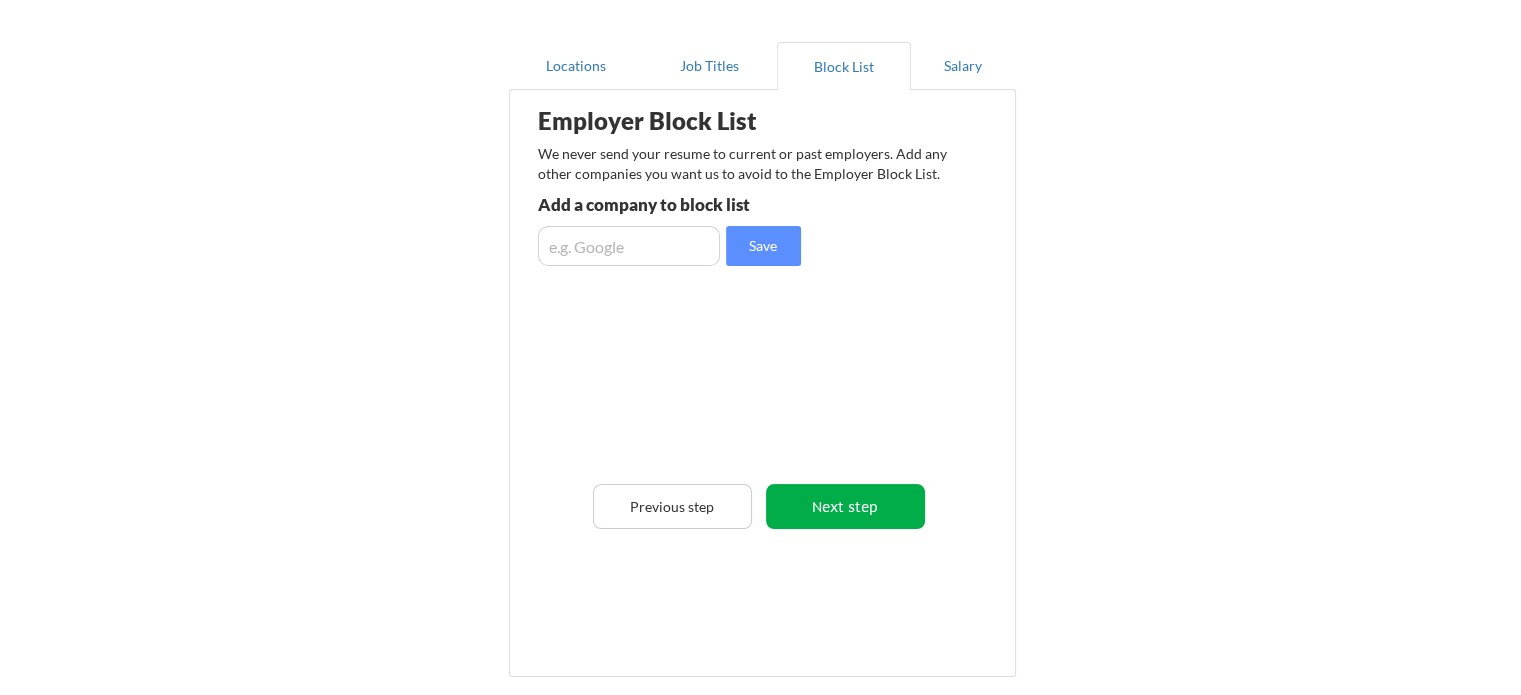 click on "Next step" at bounding box center (845, 506) 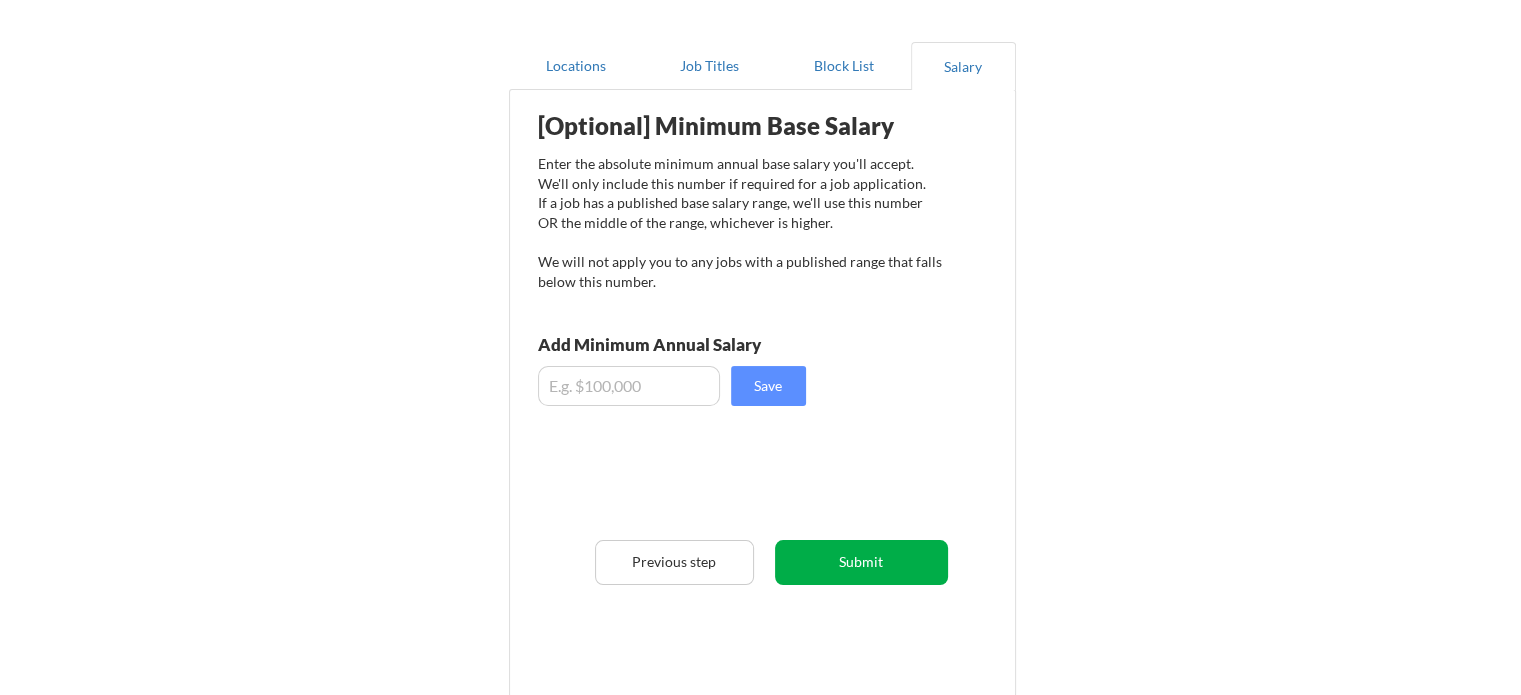 click on "Submit" at bounding box center (861, 562) 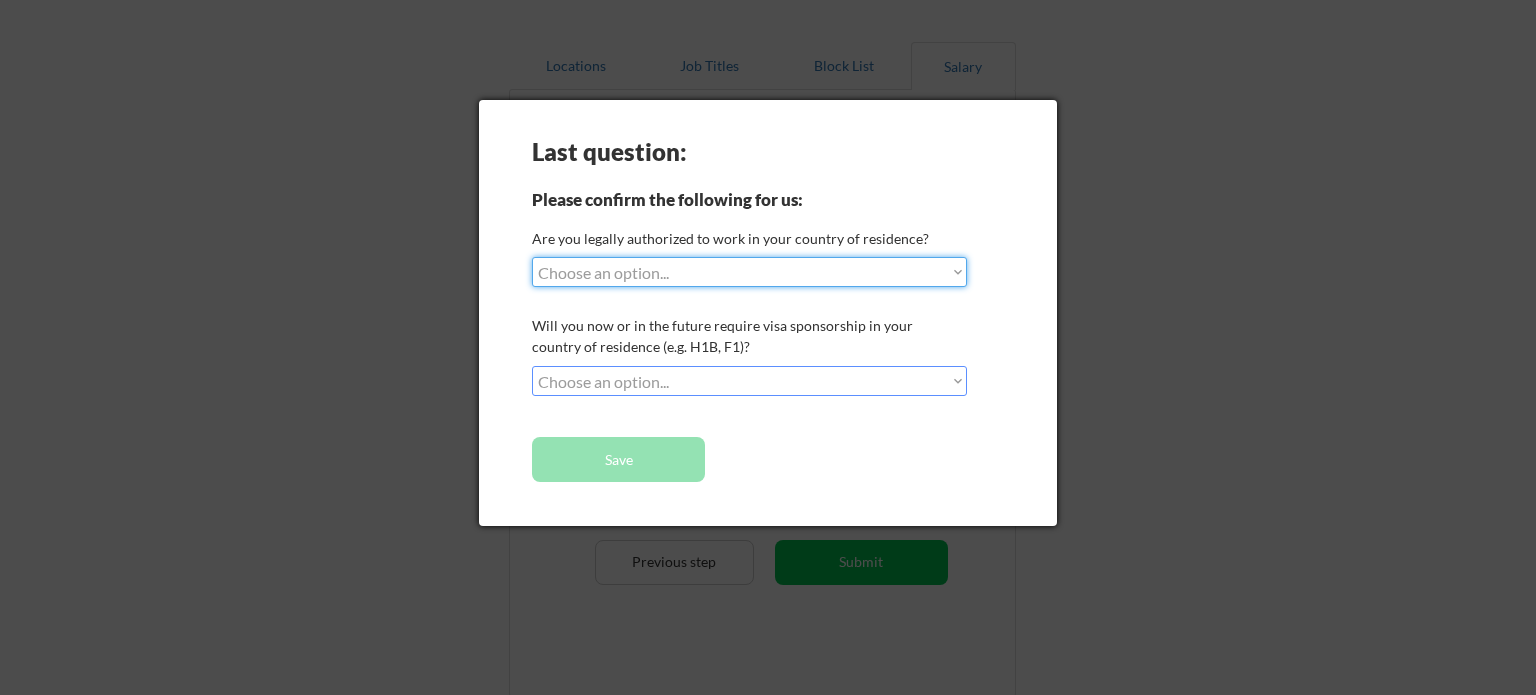 click on "Choose an option... Yes, I am a US Citizen Yes, I am a Canadian Citizen Yes, I am a US Green Card Holder Yes, I am an Other Permanent Resident Yes, I am here on a visa (H1B, OPT, etc.) No, I am not (yet) authorized" at bounding box center [749, 272] 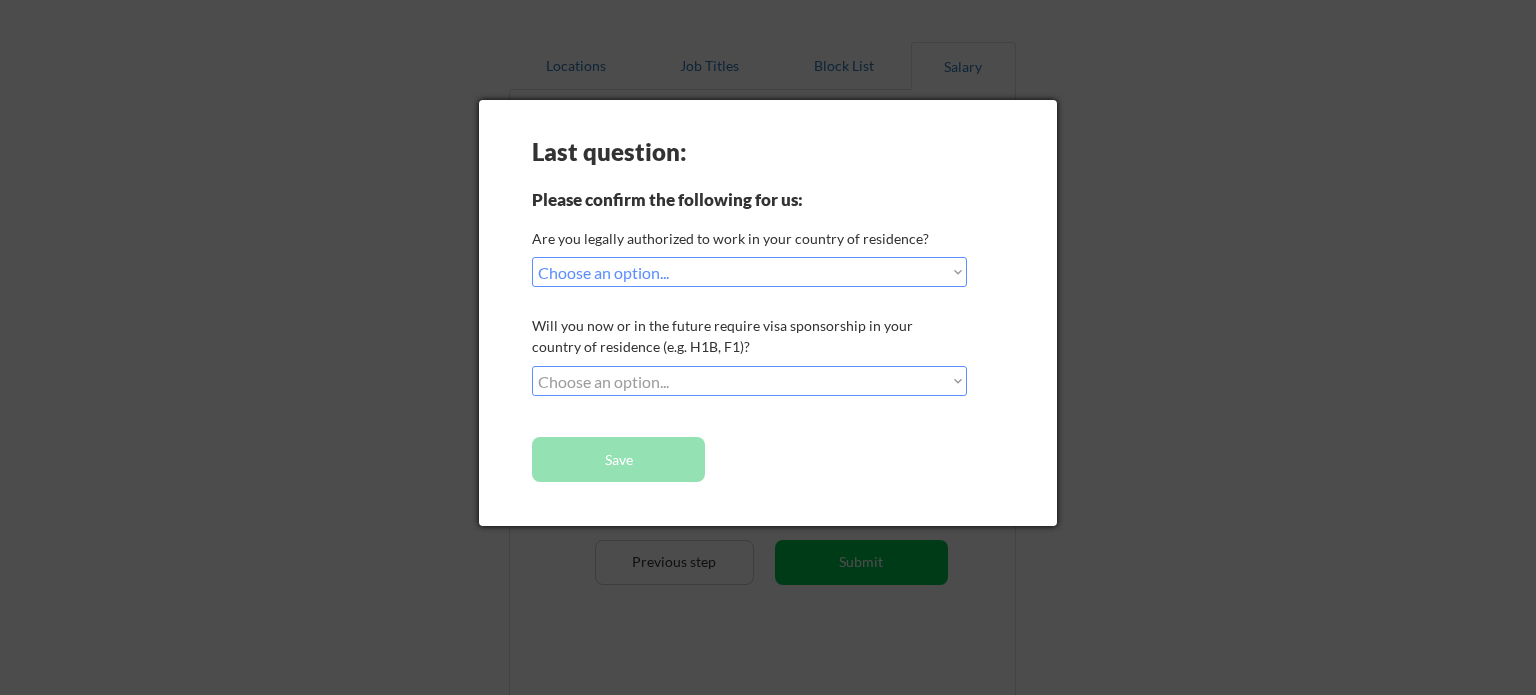 click on "Choose an option... No, I will not need sponsorship Yes, I will need sponsorship" at bounding box center [749, 381] 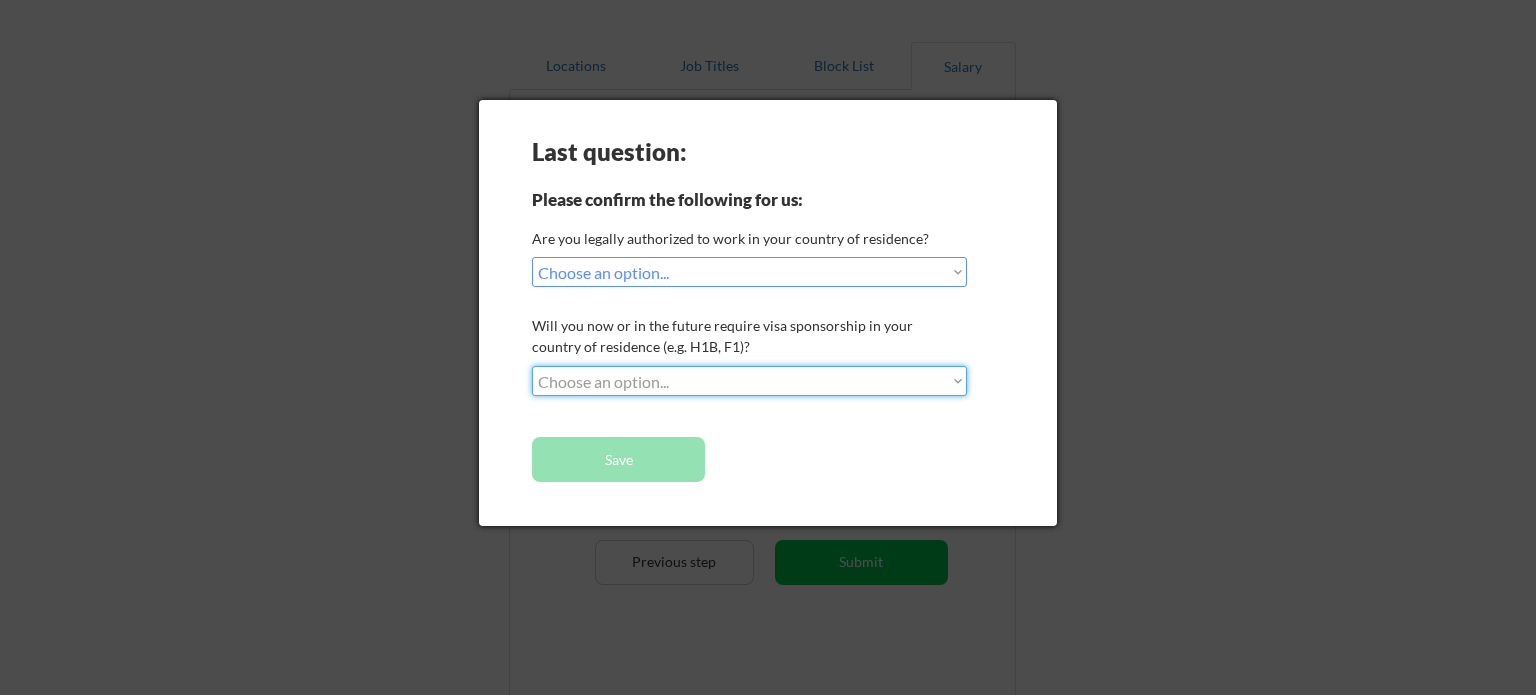 select on ""no__i_will_not_need_sponsorship"" 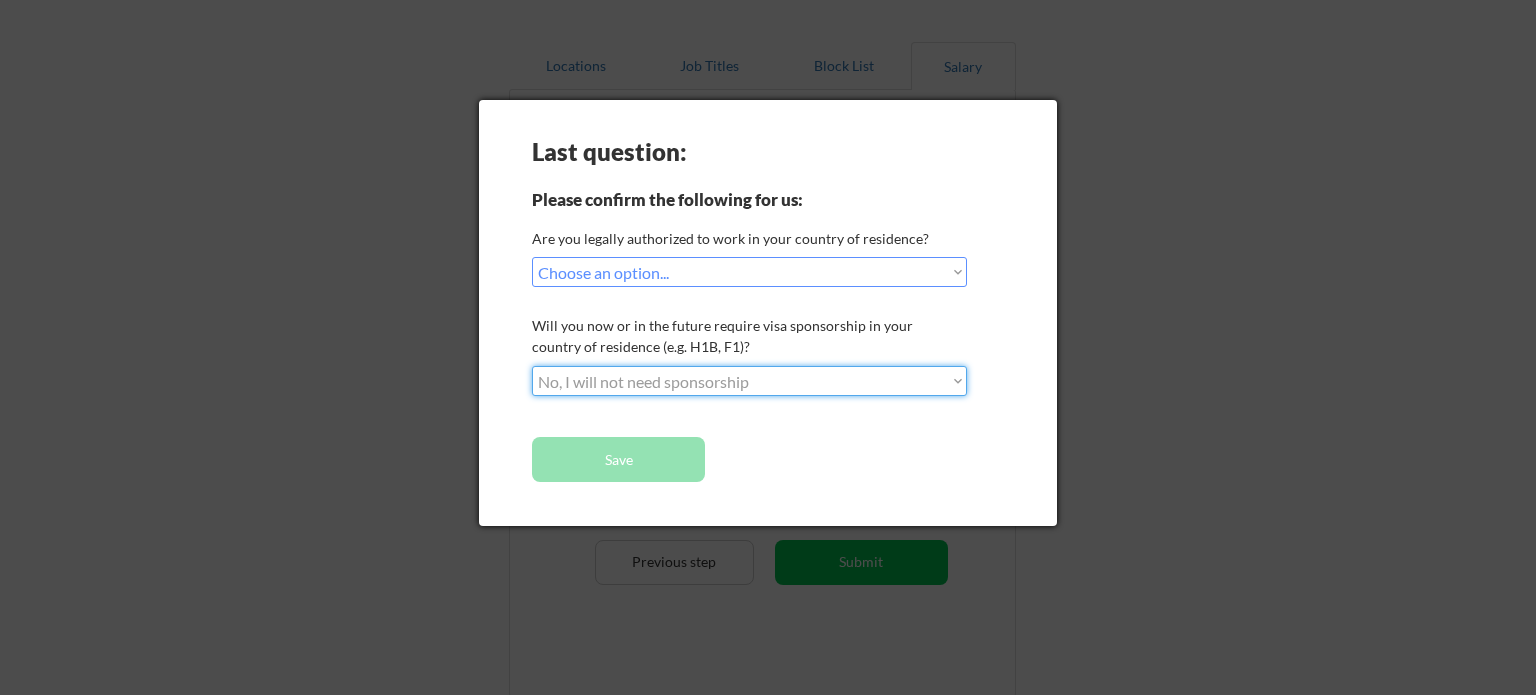 click on "Choose an option... No, I will not need sponsorship Yes, I will need sponsorship" at bounding box center (749, 381) 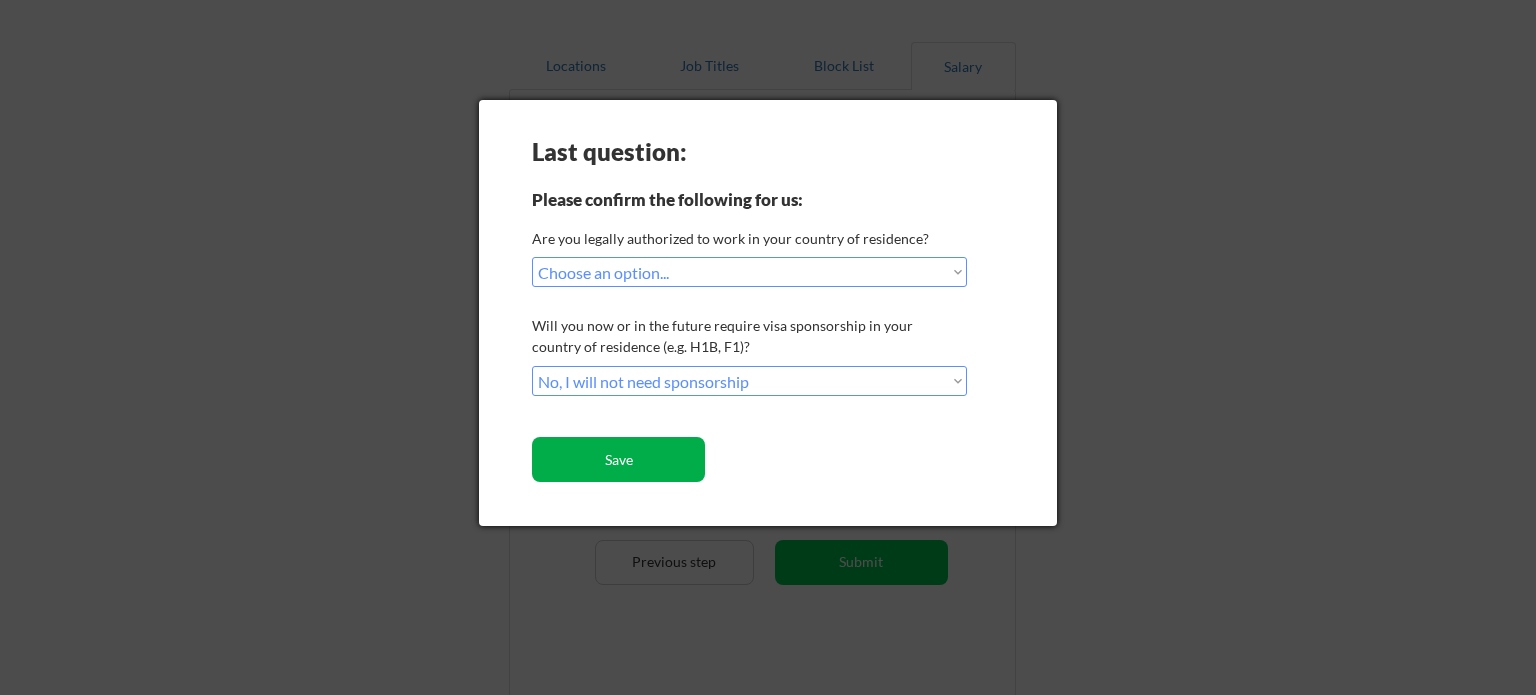 click on "Save" at bounding box center (618, 459) 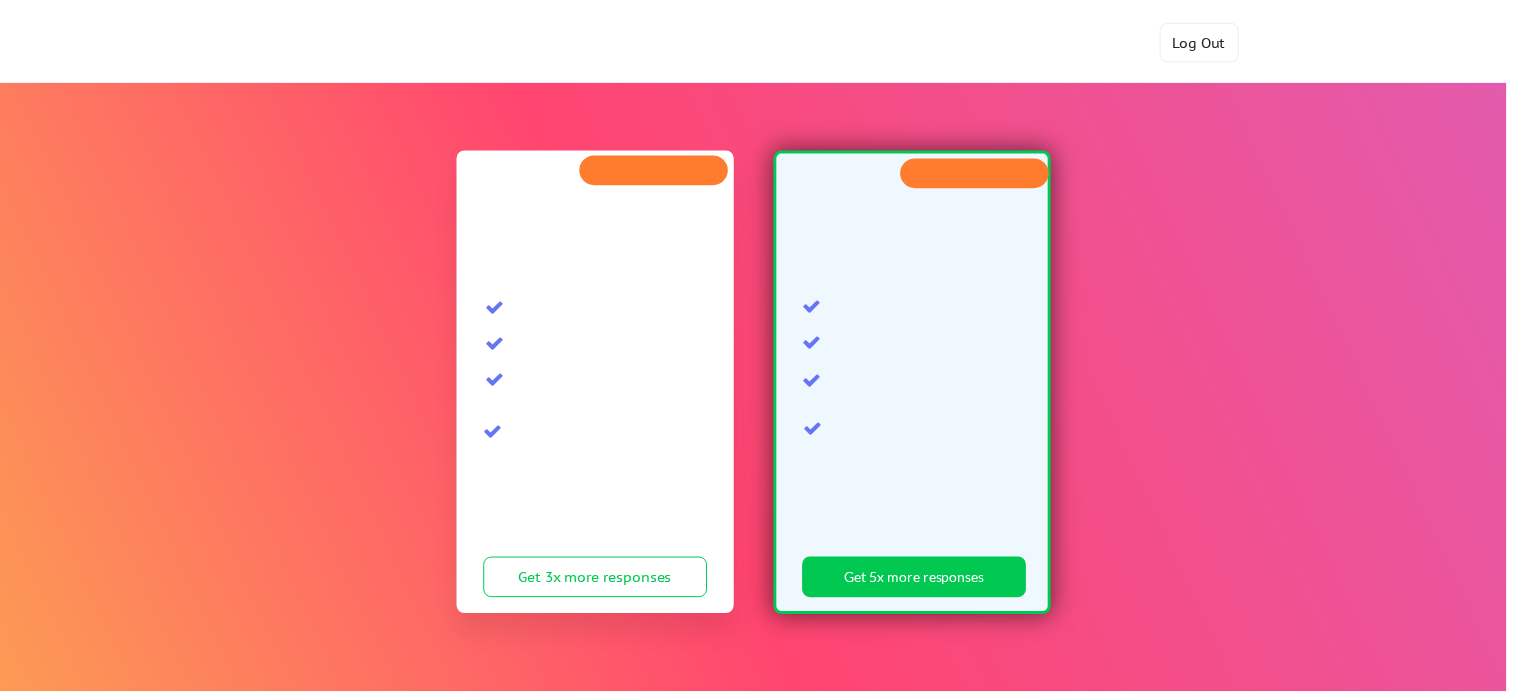 scroll, scrollTop: 0, scrollLeft: 0, axis: both 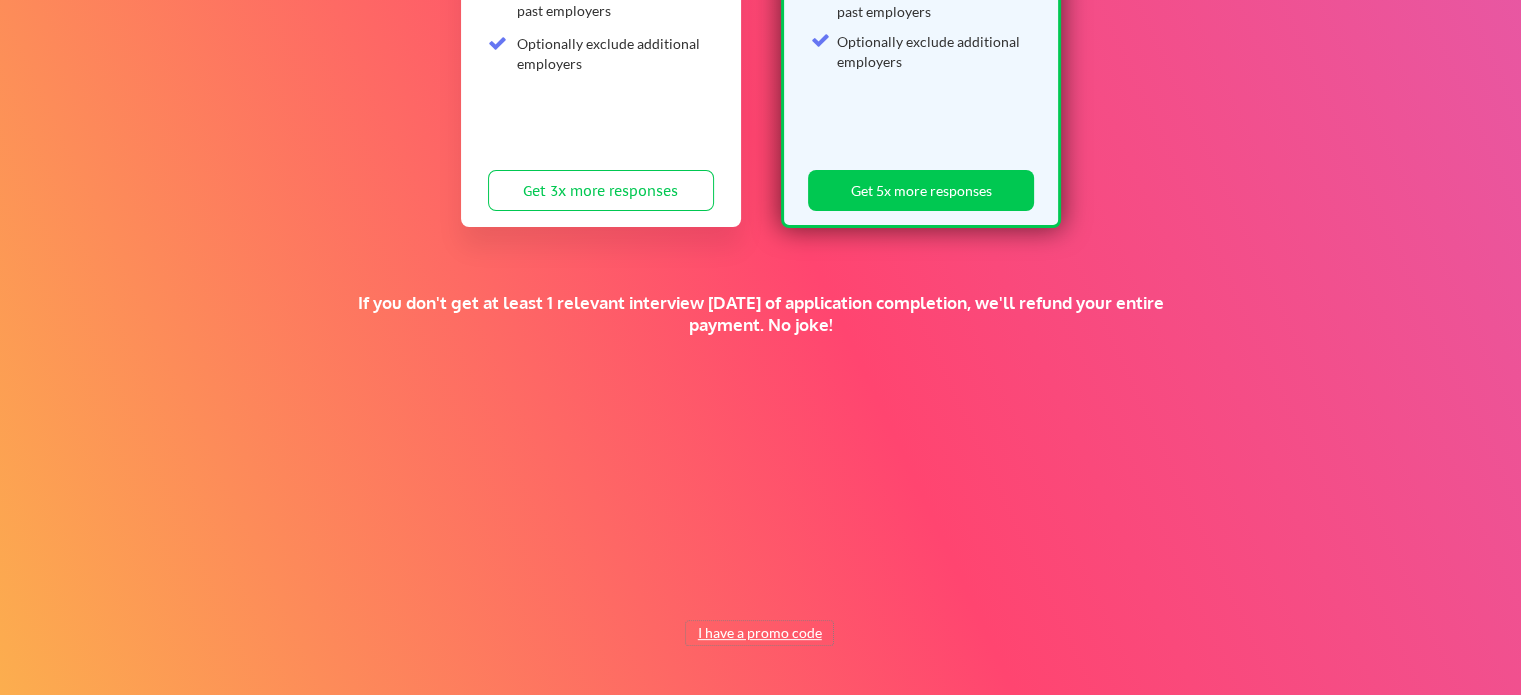 click on "I have a promo code" at bounding box center [759, 633] 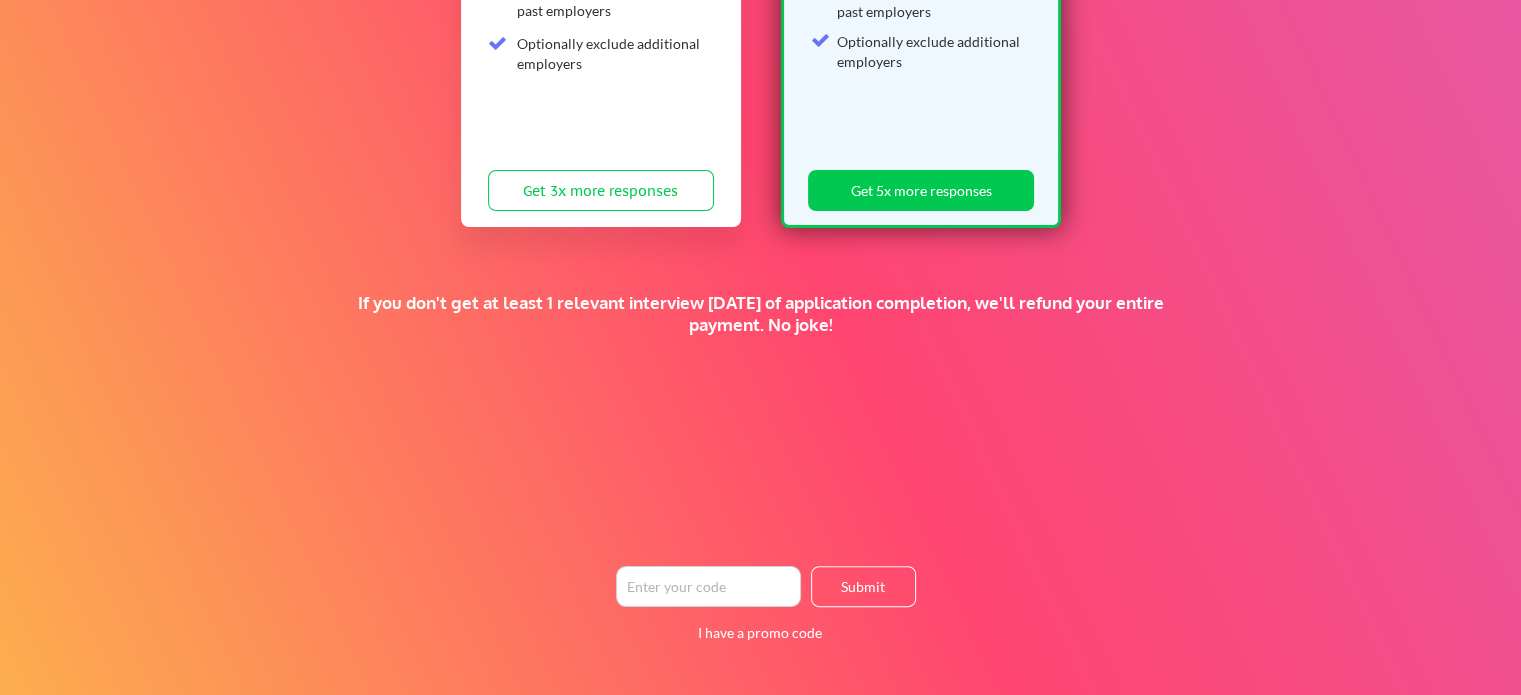 click at bounding box center [708, 586] 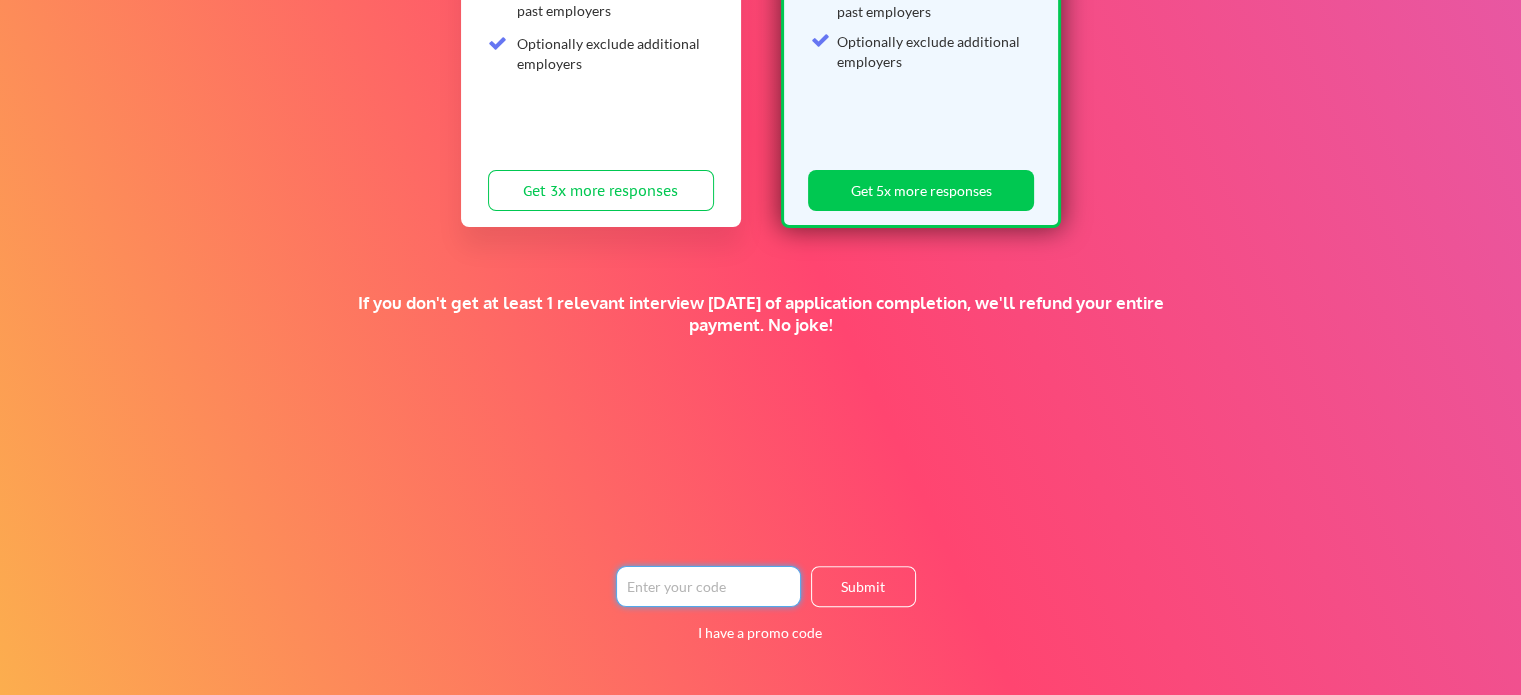 paste on "TIMEISMONEY" 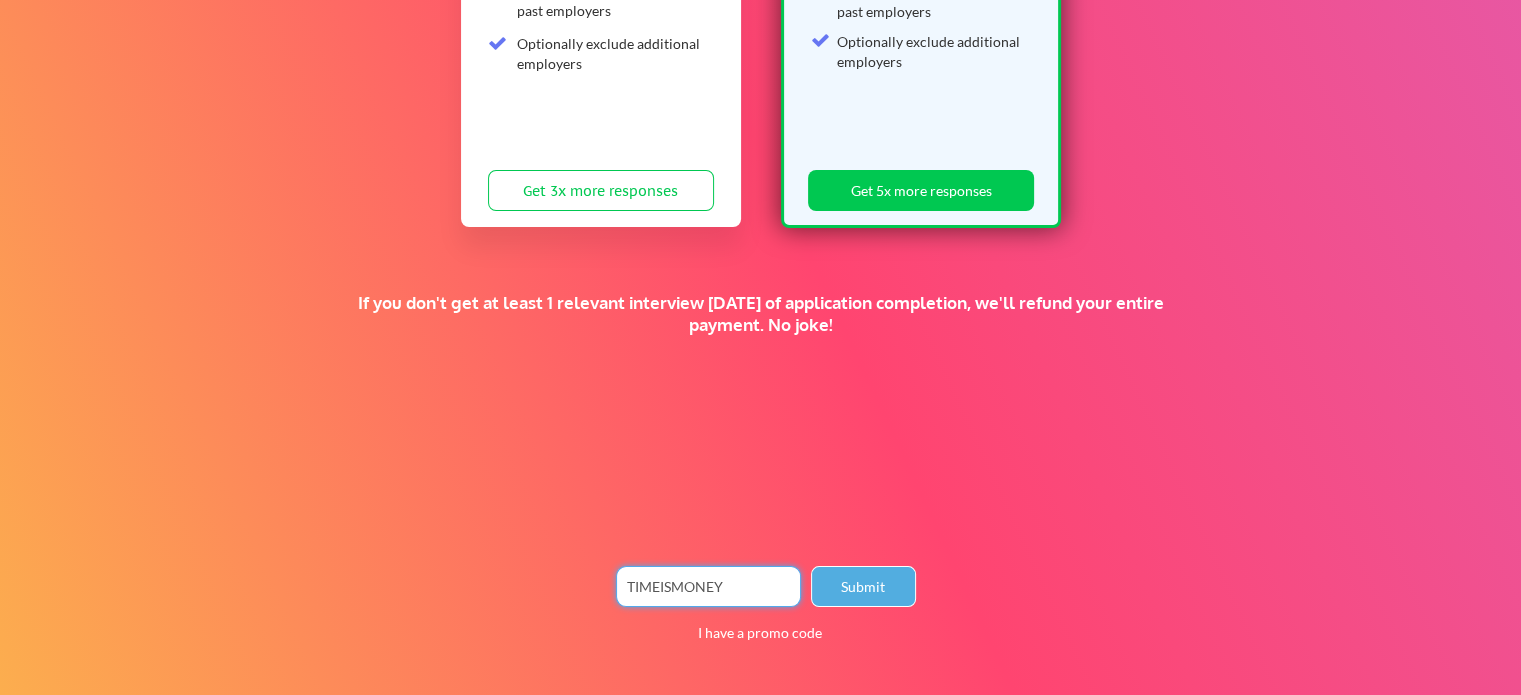 type on "TIMEISMONEY" 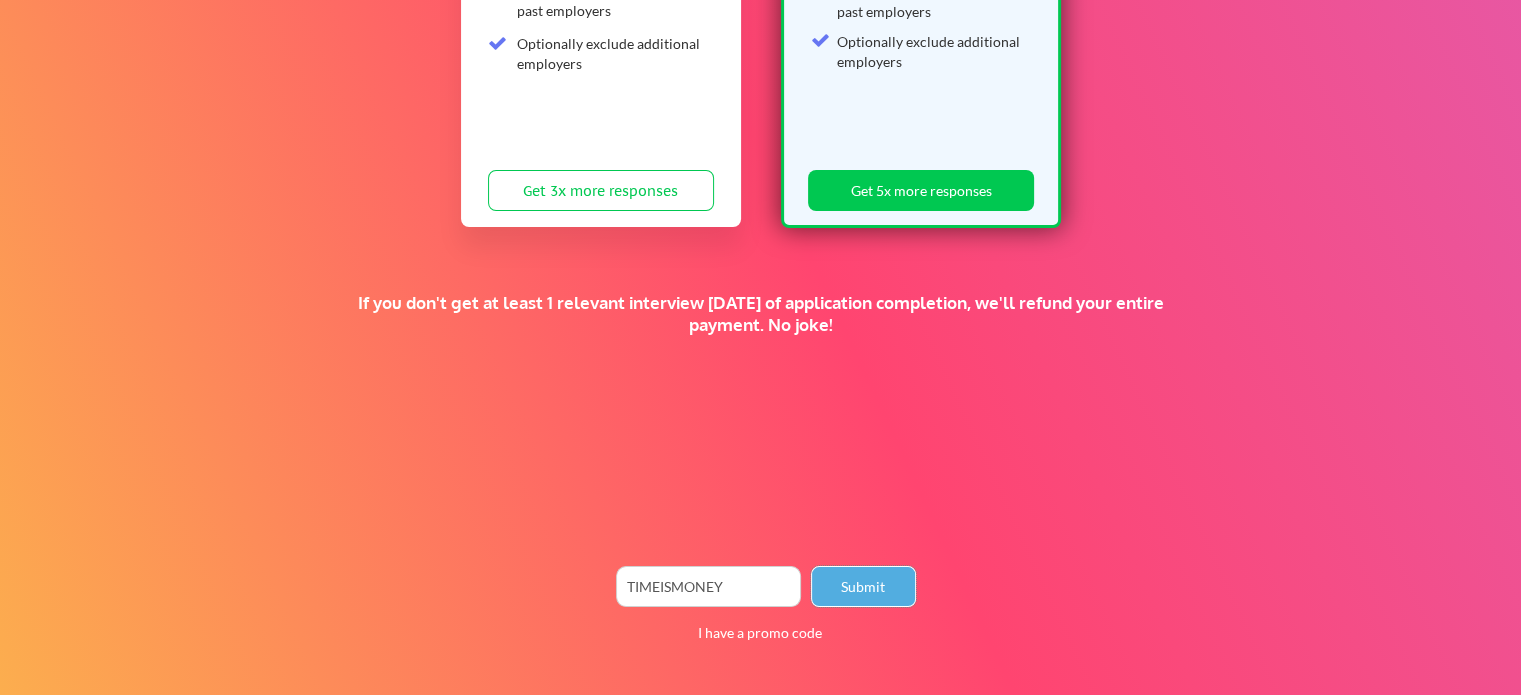 click on "Submit" at bounding box center (863, 586) 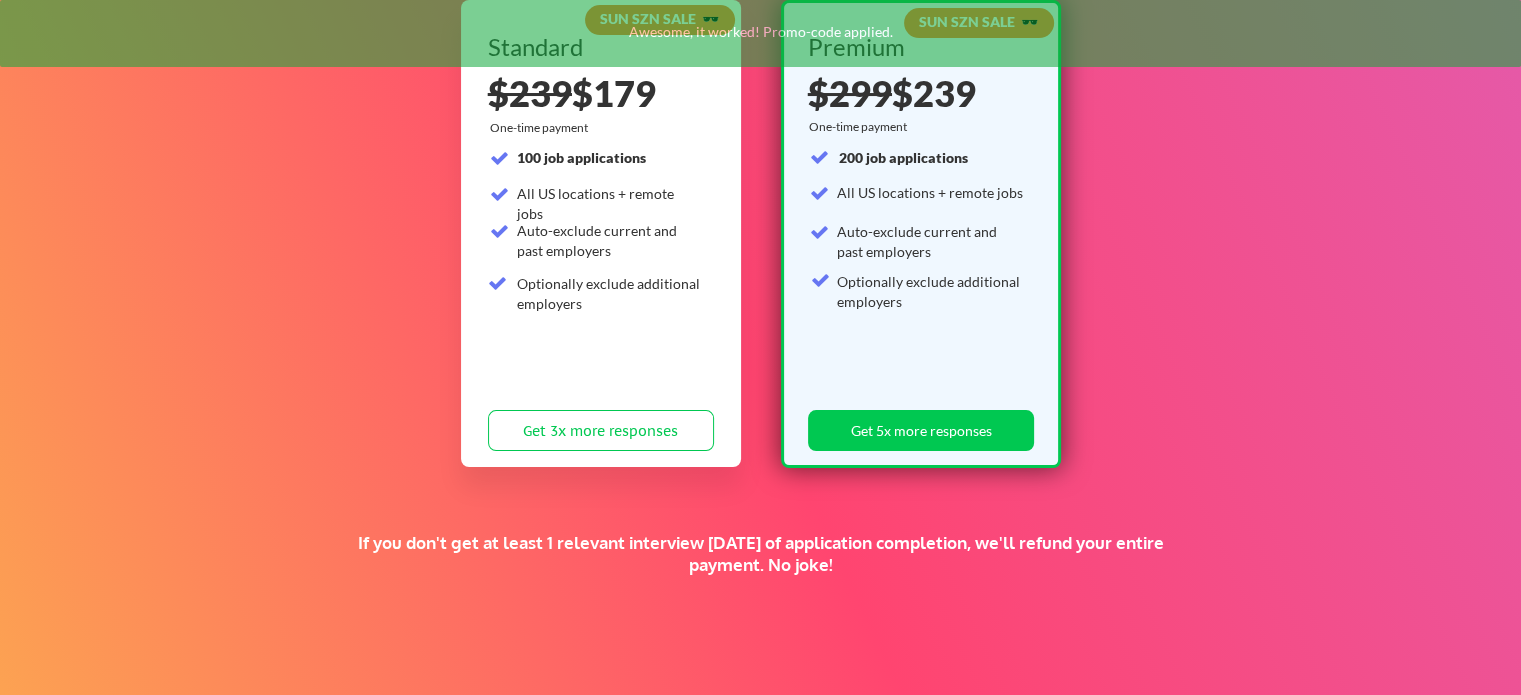scroll, scrollTop: 139, scrollLeft: 0, axis: vertical 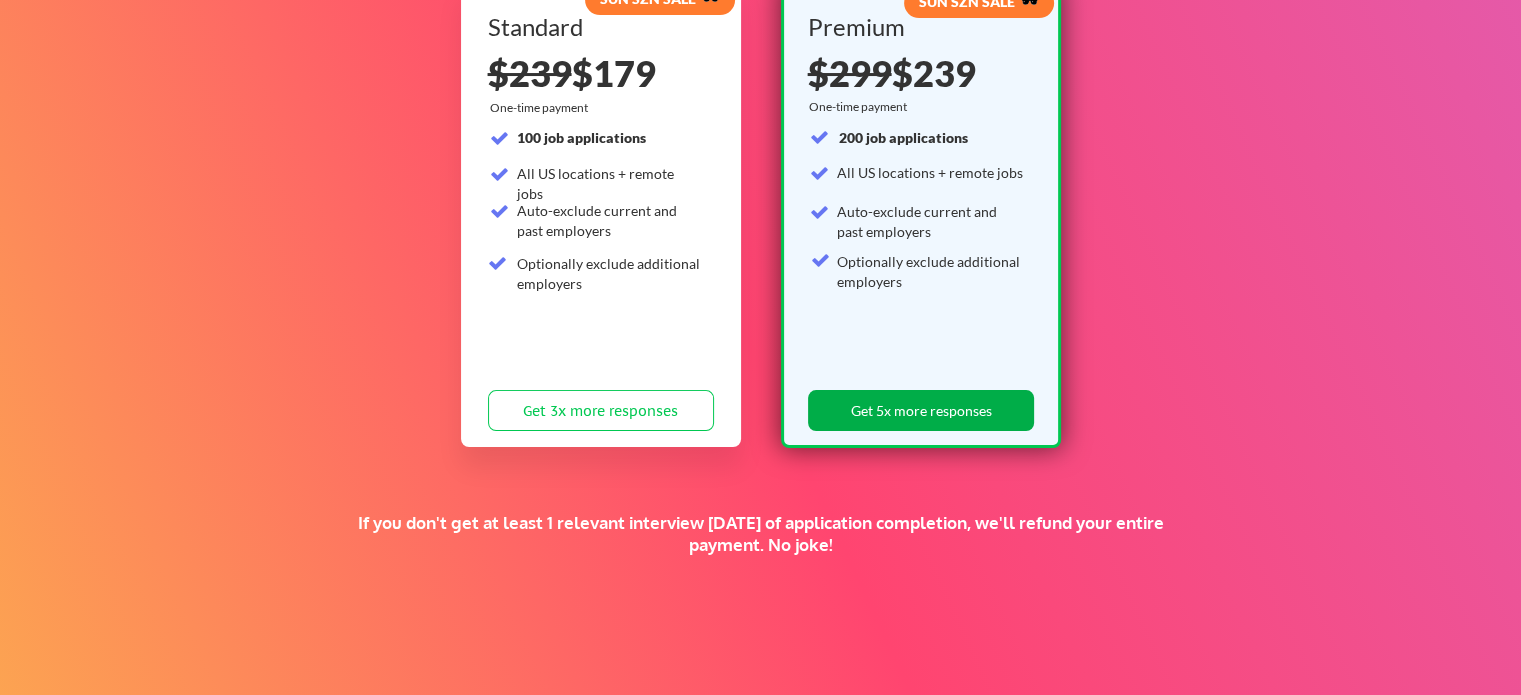 click on "Get 5x more responses" at bounding box center [921, 410] 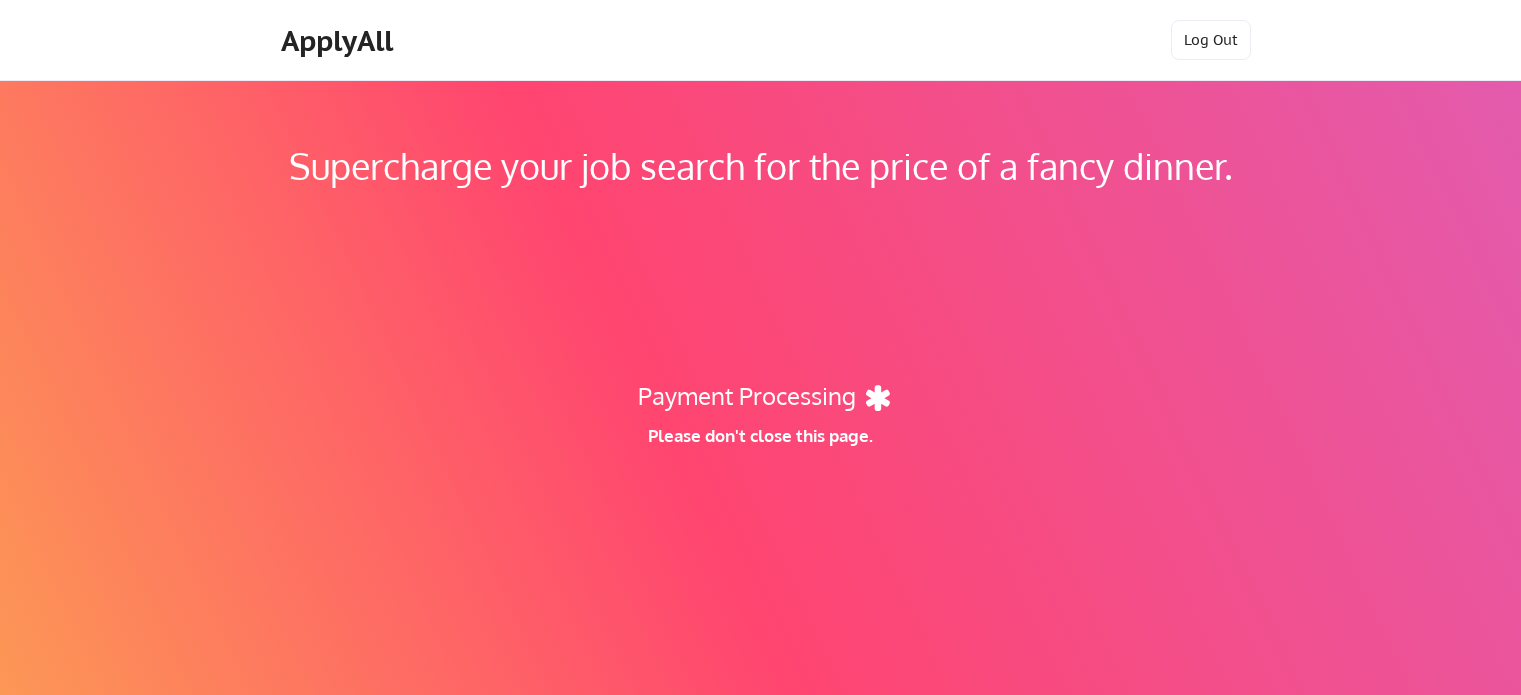 scroll, scrollTop: 0, scrollLeft: 0, axis: both 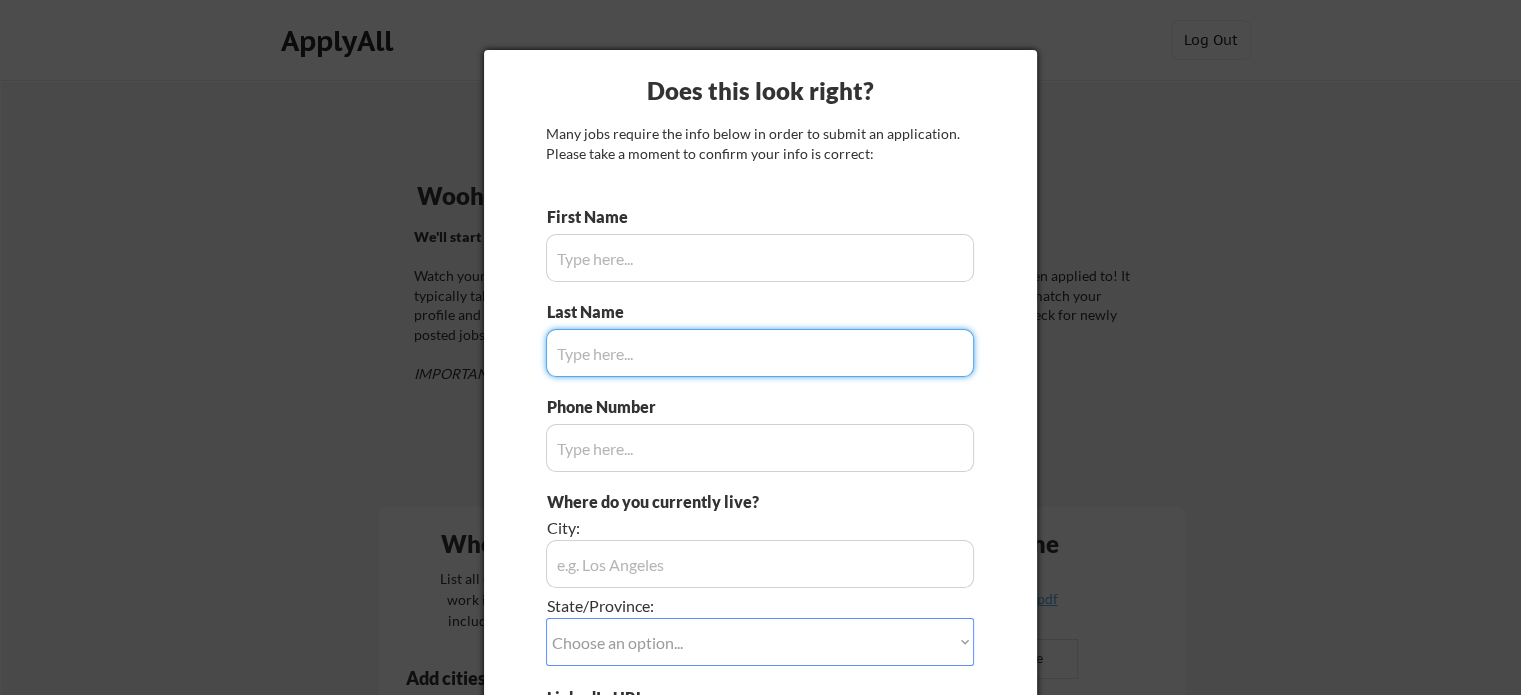 type on "[PERSON_NAME]" 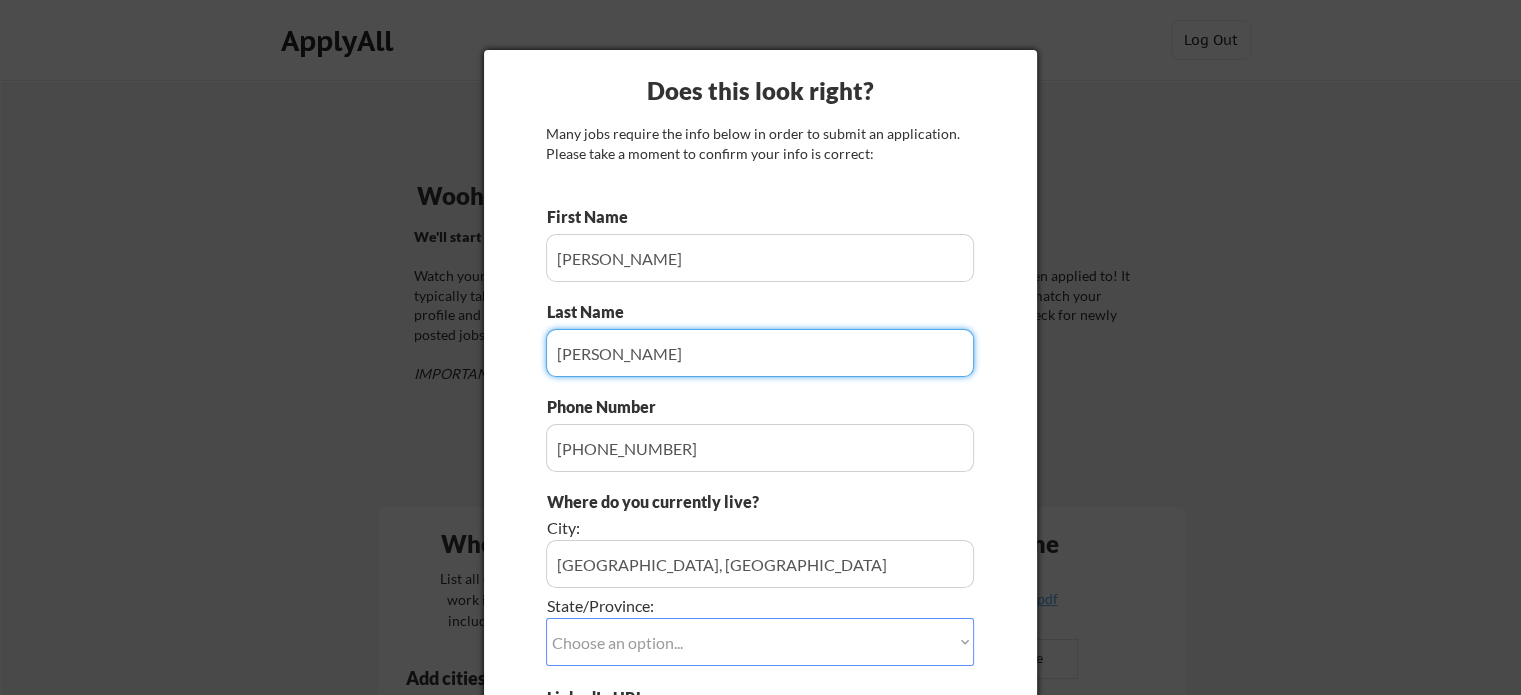 type on "[PERSON_NAME]" 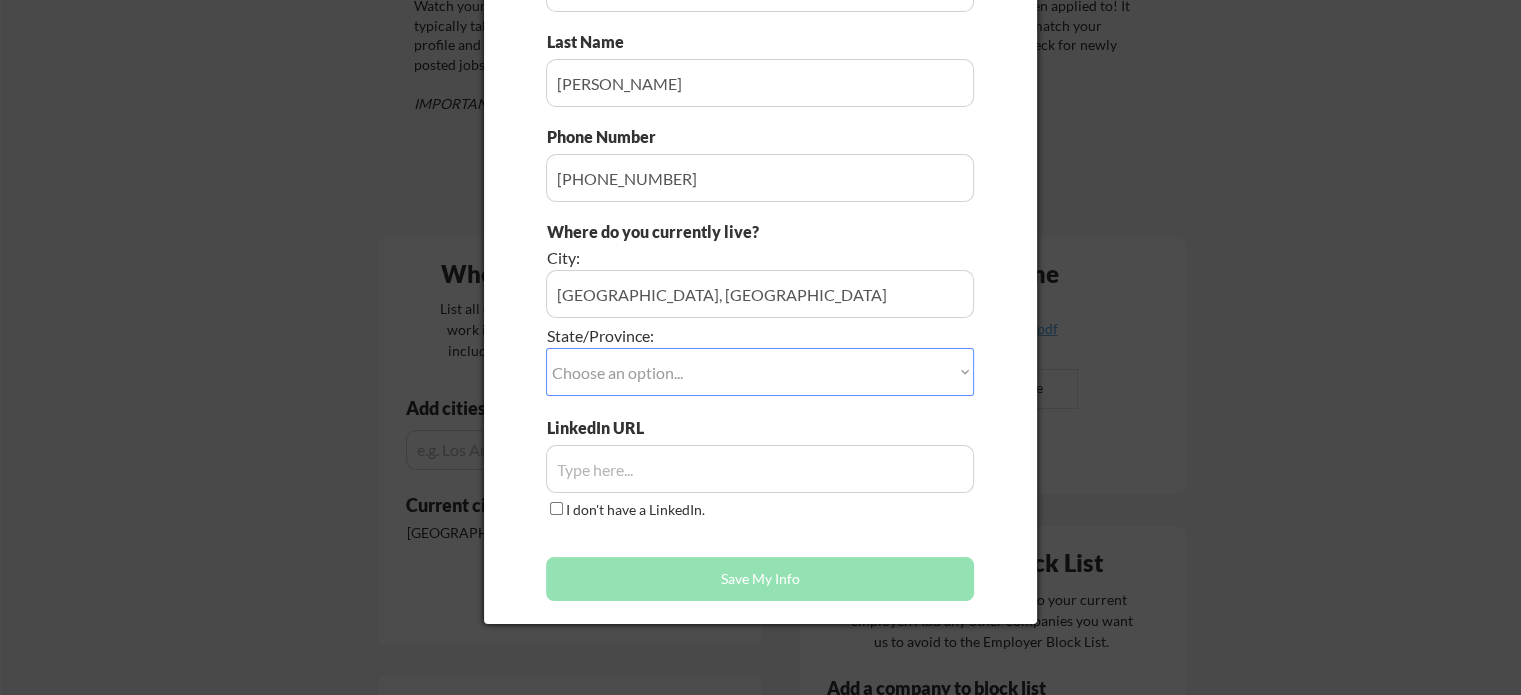 scroll, scrollTop: 334, scrollLeft: 0, axis: vertical 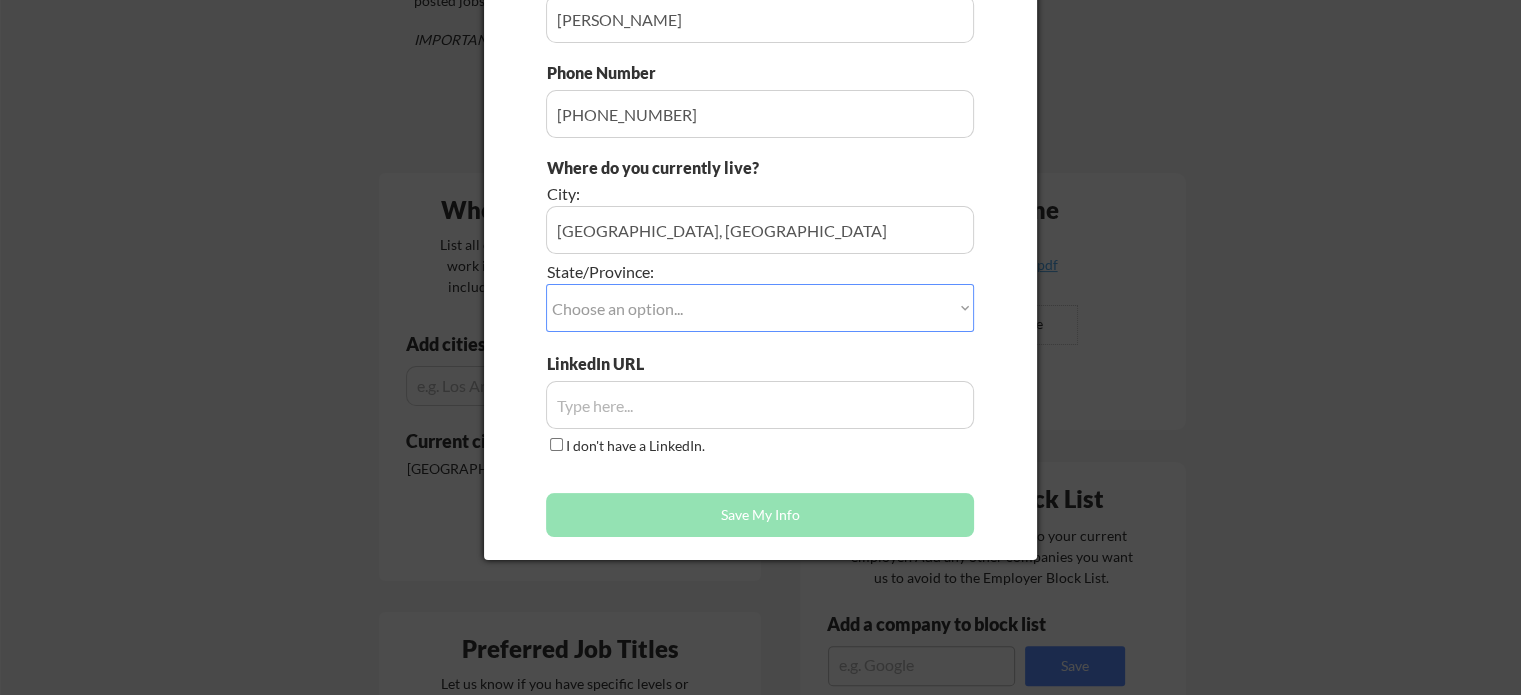 click on "Choose an option... Other/Not Applicable [US_STATE] [US_STATE] [GEOGRAPHIC_DATA] [US_STATE] [US_STATE] [GEOGRAPHIC_DATA] [US_STATE] [US_STATE] [US_STATE] [US_STATE] [GEOGRAPHIC_DATA][US_STATE][GEOGRAPHIC_DATA] [US_STATE] [US_STATE] [US_STATE] [US_STATE] [US_STATE] [US_STATE] [US_STATE] [US_STATE] [US_STATE] [GEOGRAPHIC_DATA] [US_STATE] [US_STATE] [GEOGRAPHIC_DATA] [US_STATE] [US_STATE] [US_STATE] [US_STATE] [US_STATE] [US_STATE] [US_STATE] [US_STATE] [US_STATE] [GEOGRAPHIC_DATA] [US_STATE] [US_STATE] [US_STATE] [US_STATE] [GEOGRAPHIC_DATA] [US_STATE] [US_STATE] [GEOGRAPHIC_DATA] [GEOGRAPHIC_DATA] [GEOGRAPHIC_DATA] [US_STATE] [US_STATE] [GEOGRAPHIC_DATA] [US_STATE] [US_STATE] [PERSON_NAME][GEOGRAPHIC_DATA] [GEOGRAPHIC_DATA] [US_STATE] [GEOGRAPHIC_DATA] [US_STATE] [US_STATE] [US_STATE] [US_STATE] [US_STATE] [US_STATE] [US_STATE][PERSON_NAME][US_STATE] [US_STATE][PERSON_NAME] [US_STATE] [US_STATE] [GEOGRAPHIC_DATA]" at bounding box center (760, 308) 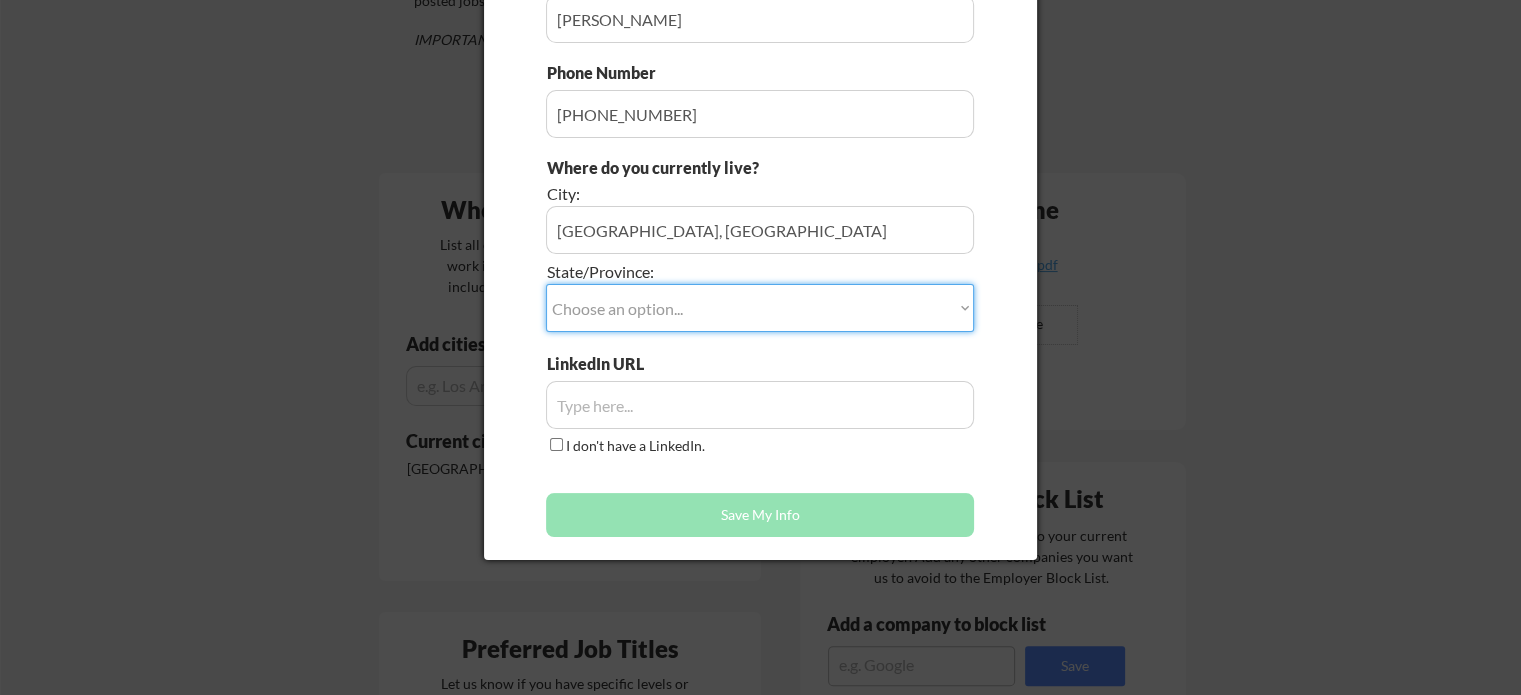 select on ""[US_STATE]"" 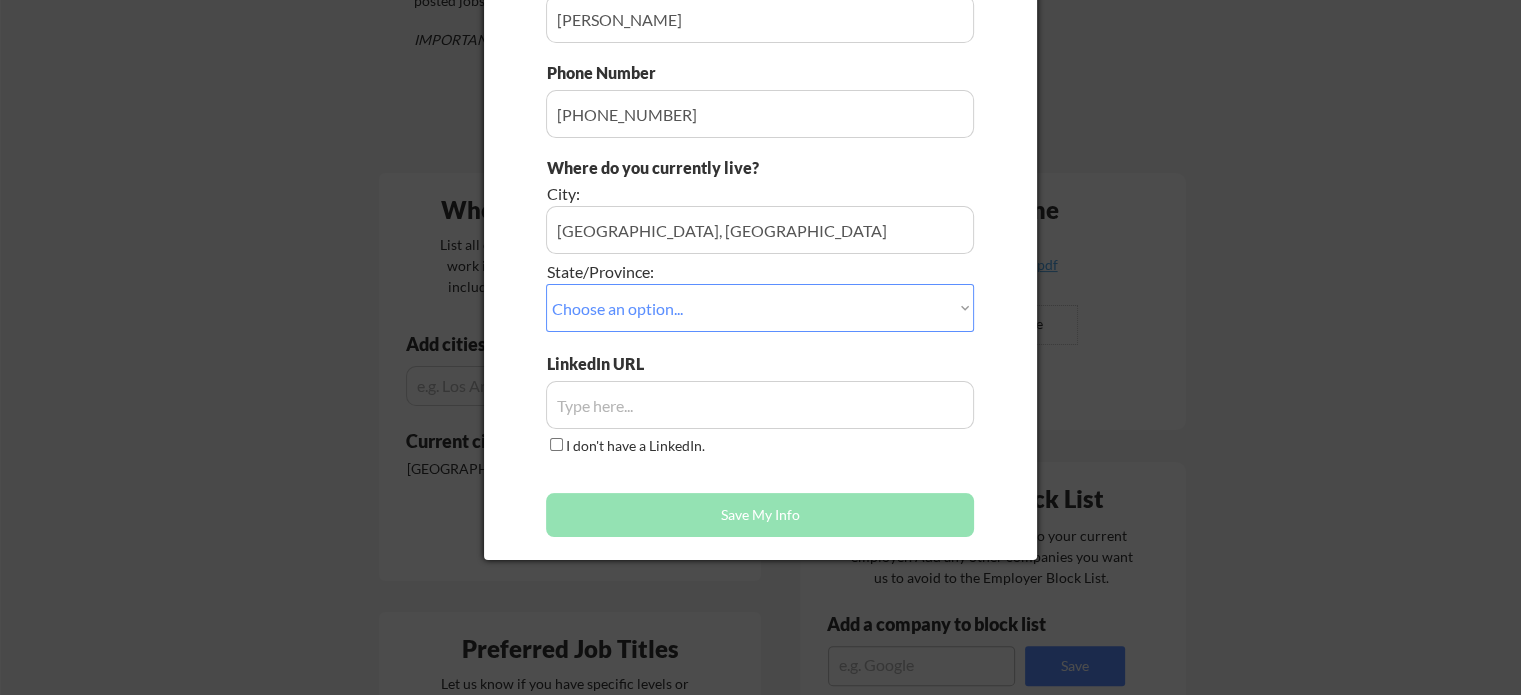 select on ""[US_STATE]"" 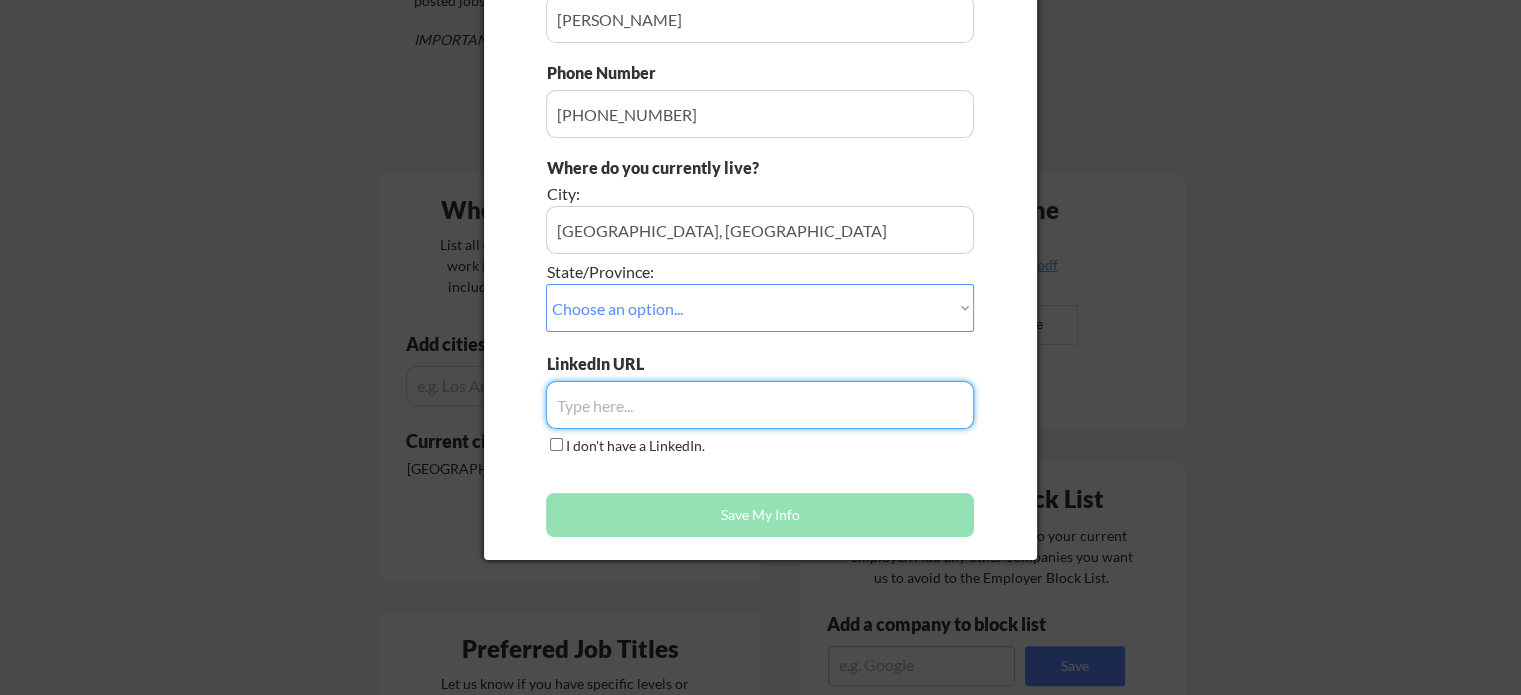 paste on "[URL][DOMAIN_NAME]" 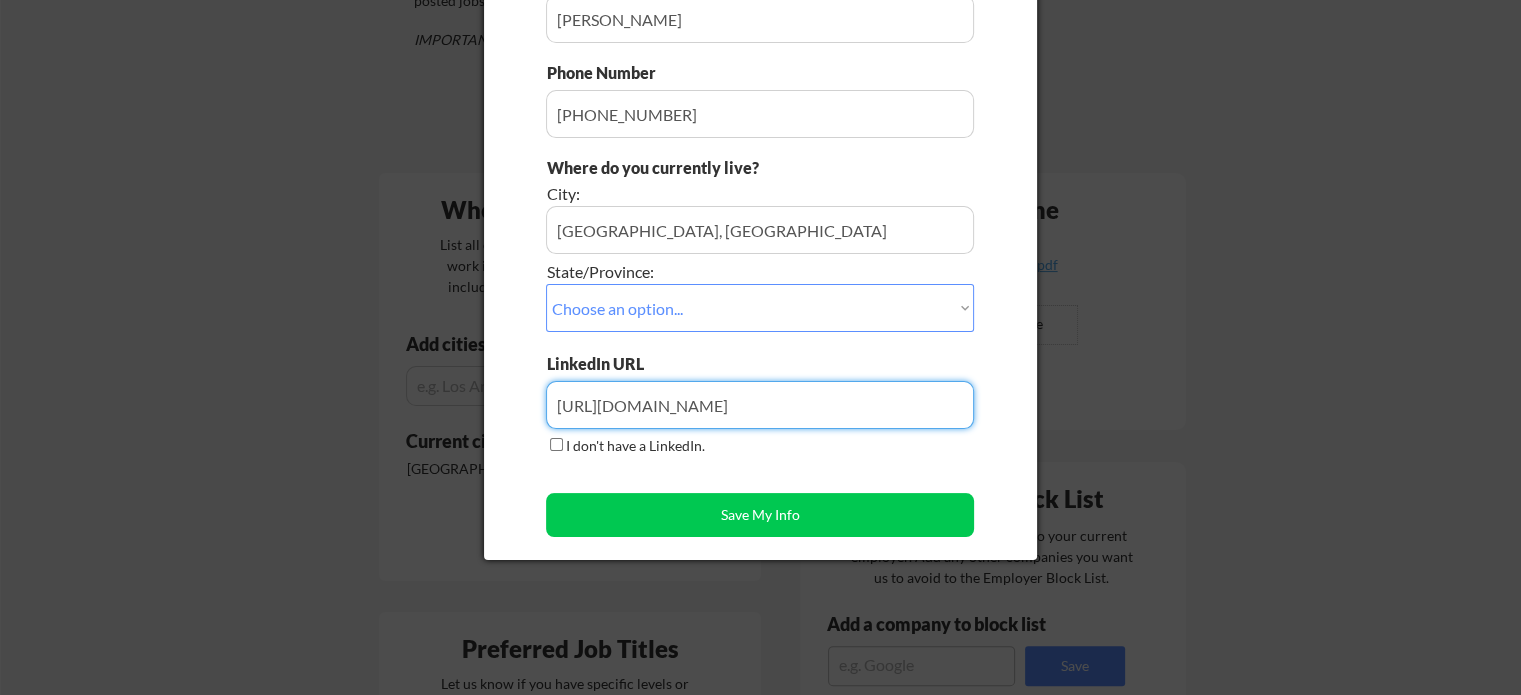 type on "[URL][DOMAIN_NAME]" 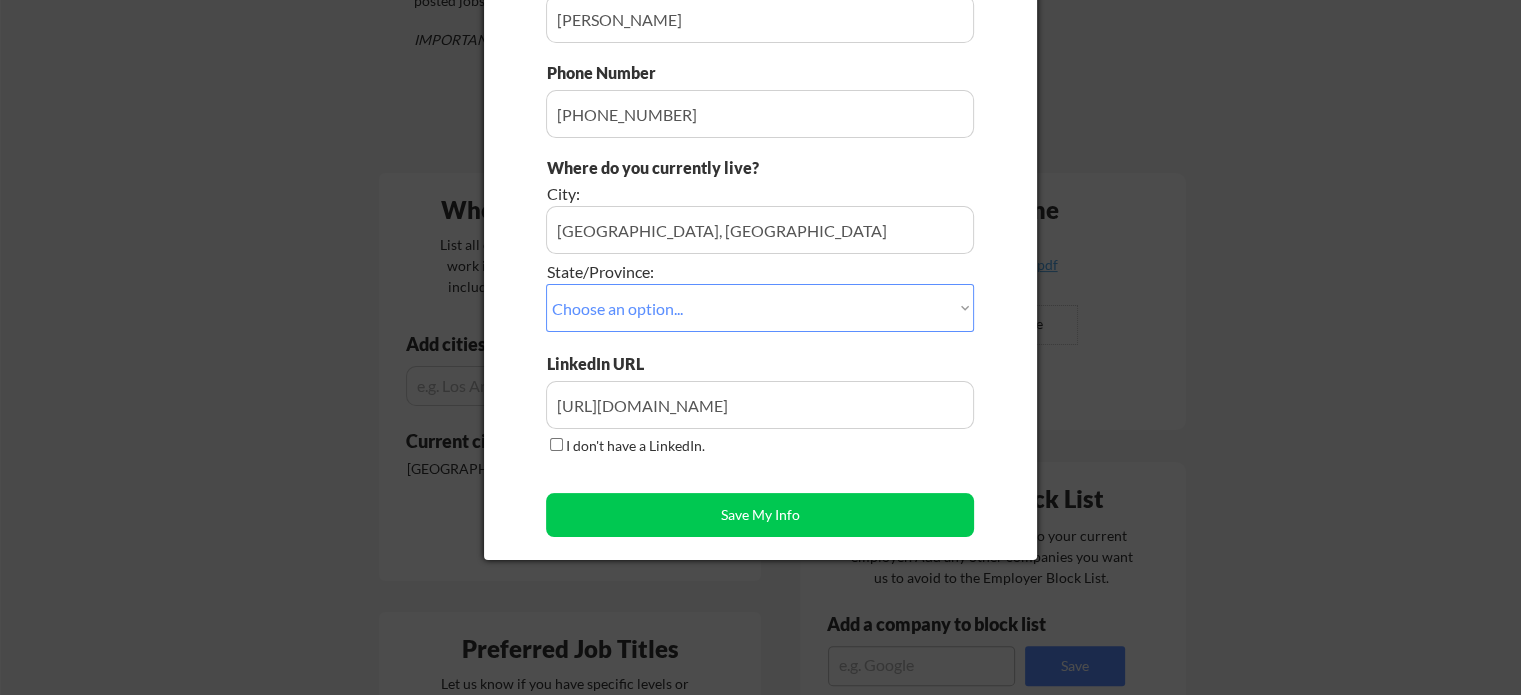 click on "Does this look right? Many jobs require the info below in order to submit an application.
Please take a moment to confirm your info is correct: First Name Last Name Phone Number Where do you currently live? City:
State/Province: Choose an option... Other/Not Applicable [US_STATE] [US_STATE] [GEOGRAPHIC_DATA] [US_STATE] [US_STATE] [GEOGRAPHIC_DATA] [US_STATE] [US_STATE] [US_STATE] [US_STATE] [US_STATE] [US_STATE] [US_STATE] [US_STATE] [US_STATE] [US_STATE] [US_STATE] [US_STATE] [US_STATE] [US_STATE] [GEOGRAPHIC_DATA] [US_STATE] [US_STATE] [GEOGRAPHIC_DATA] [US_STATE] [US_STATE] [US_STATE] [US_STATE] [US_STATE] [US_STATE] [US_STATE] [US_STATE] [US_STATE] [GEOGRAPHIC_DATA] [US_STATE] [US_STATE] [US_STATE] [US_STATE] [GEOGRAPHIC_DATA] [US_STATE] [US_STATE] [GEOGRAPHIC_DATA] [GEOGRAPHIC_DATA] [GEOGRAPHIC_DATA] [US_STATE] [US_STATE] [GEOGRAPHIC_DATA] [US_STATE] [US_STATE] [PERSON_NAME][GEOGRAPHIC_DATA] [GEOGRAPHIC_DATA] [US_STATE] [GEOGRAPHIC_DATA] [US_STATE] [US_STATE] [US_STATE] [US_STATE] [US_STATE] [US_STATE] [US_STATE][PERSON_NAME][US_STATE] [US_STATE][PERSON_NAME] [US_STATE] [US_STATE] [GEOGRAPHIC_DATA] LinkedIn URL I don't have a LinkedIn. Save My Info" at bounding box center (760, 138) 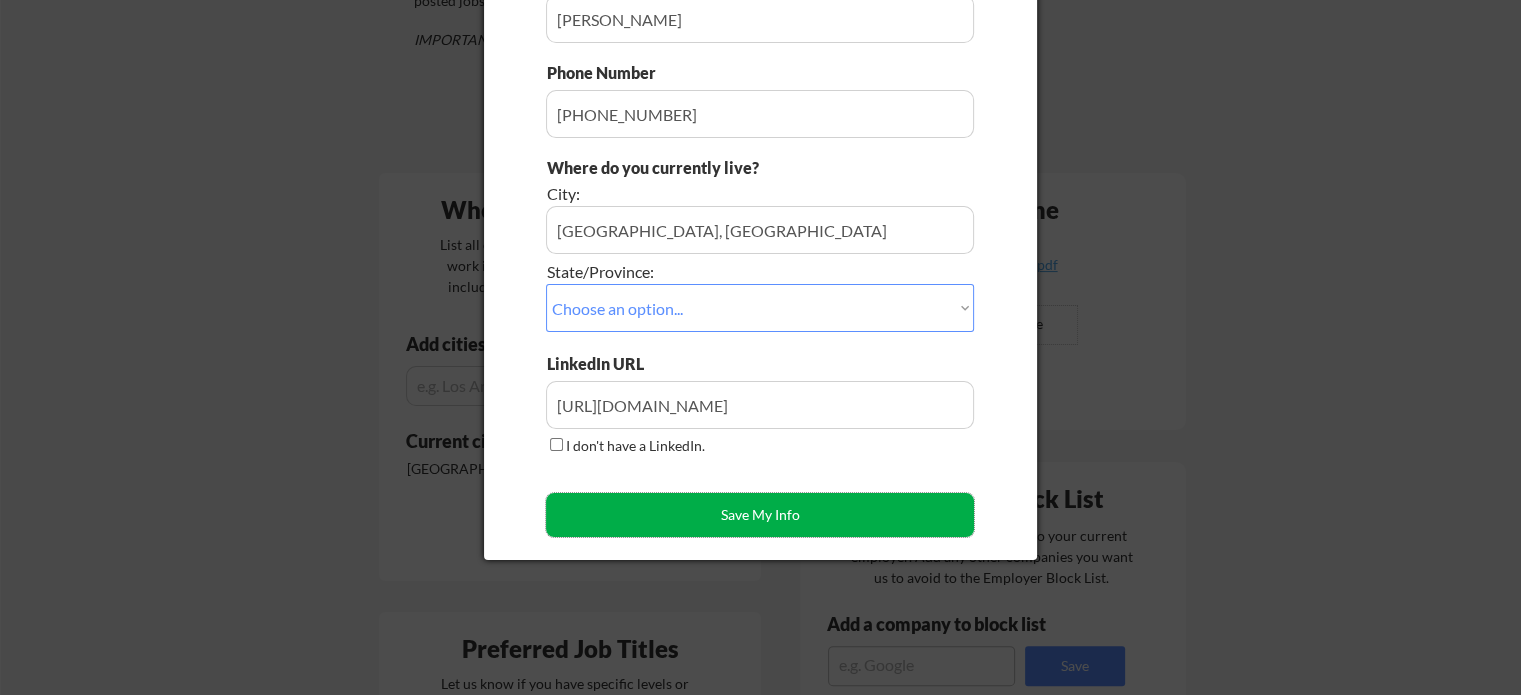 click on "Save My Info" at bounding box center [760, 515] 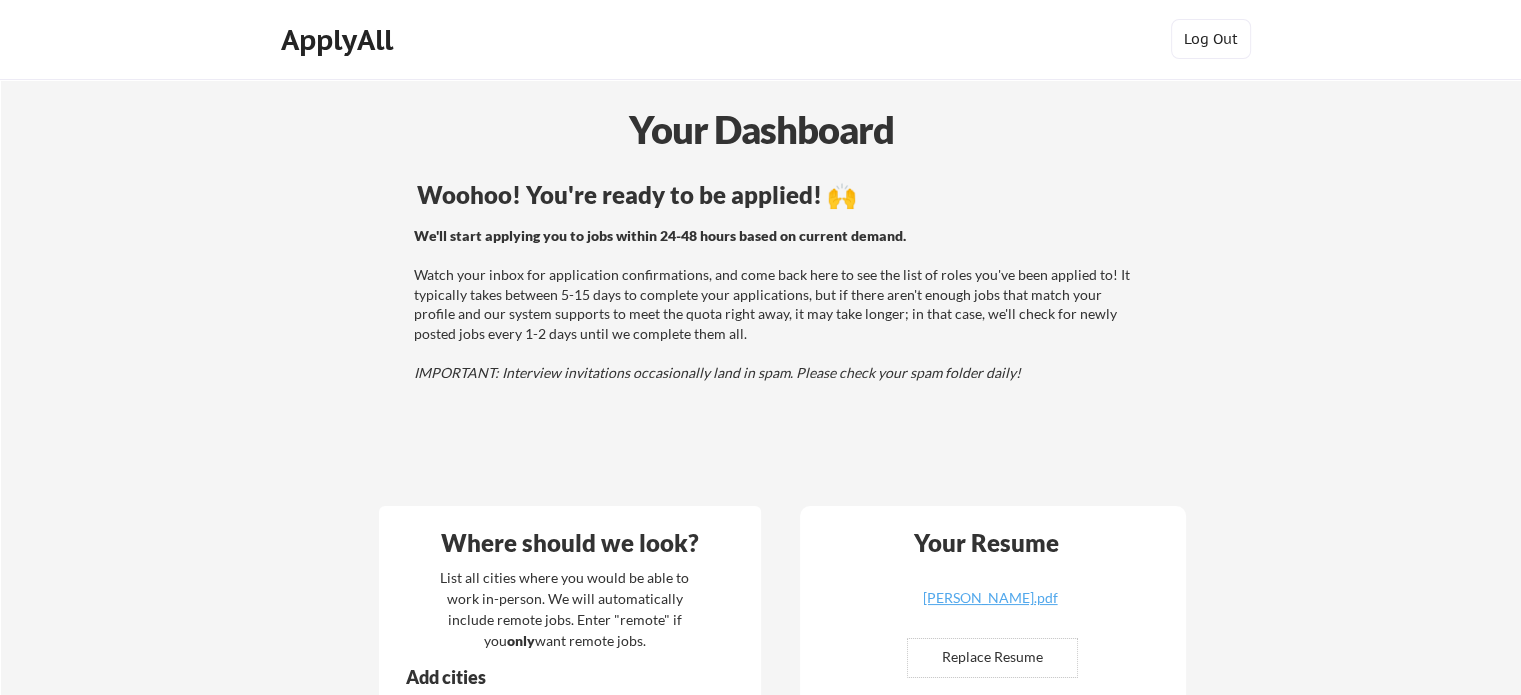 scroll, scrollTop: 0, scrollLeft: 0, axis: both 